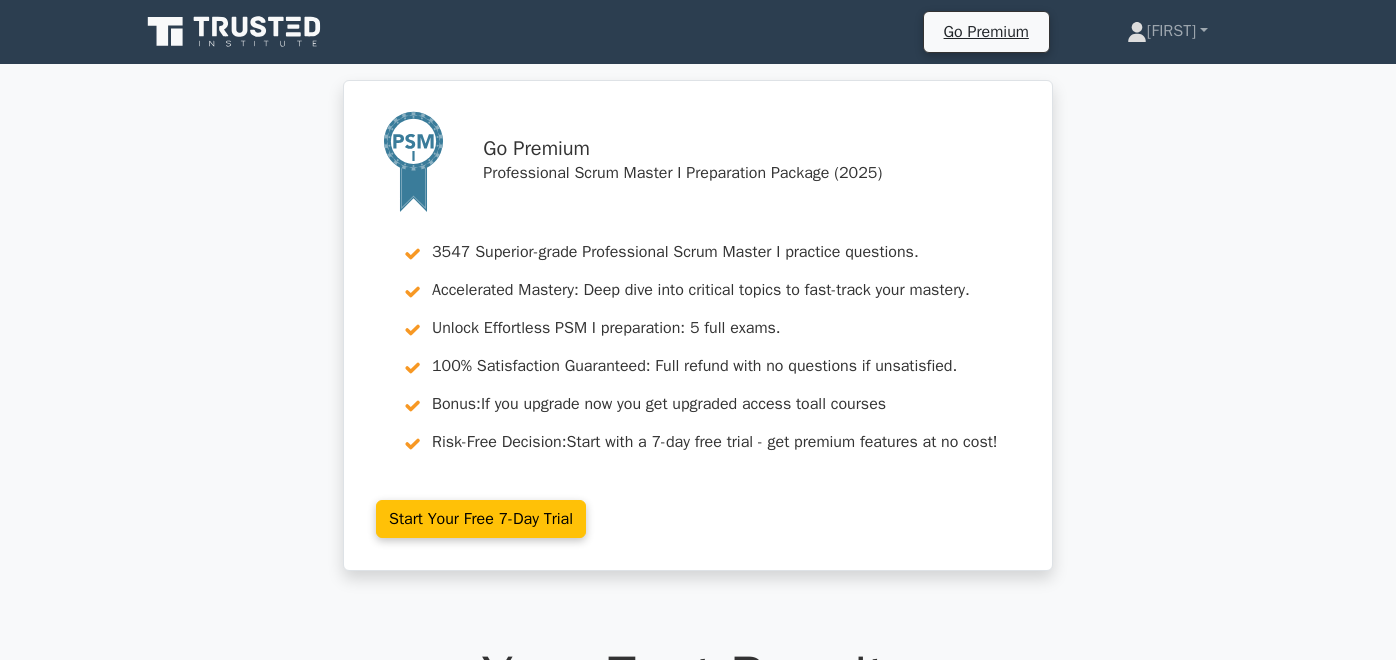 scroll, scrollTop: 0, scrollLeft: 0, axis: both 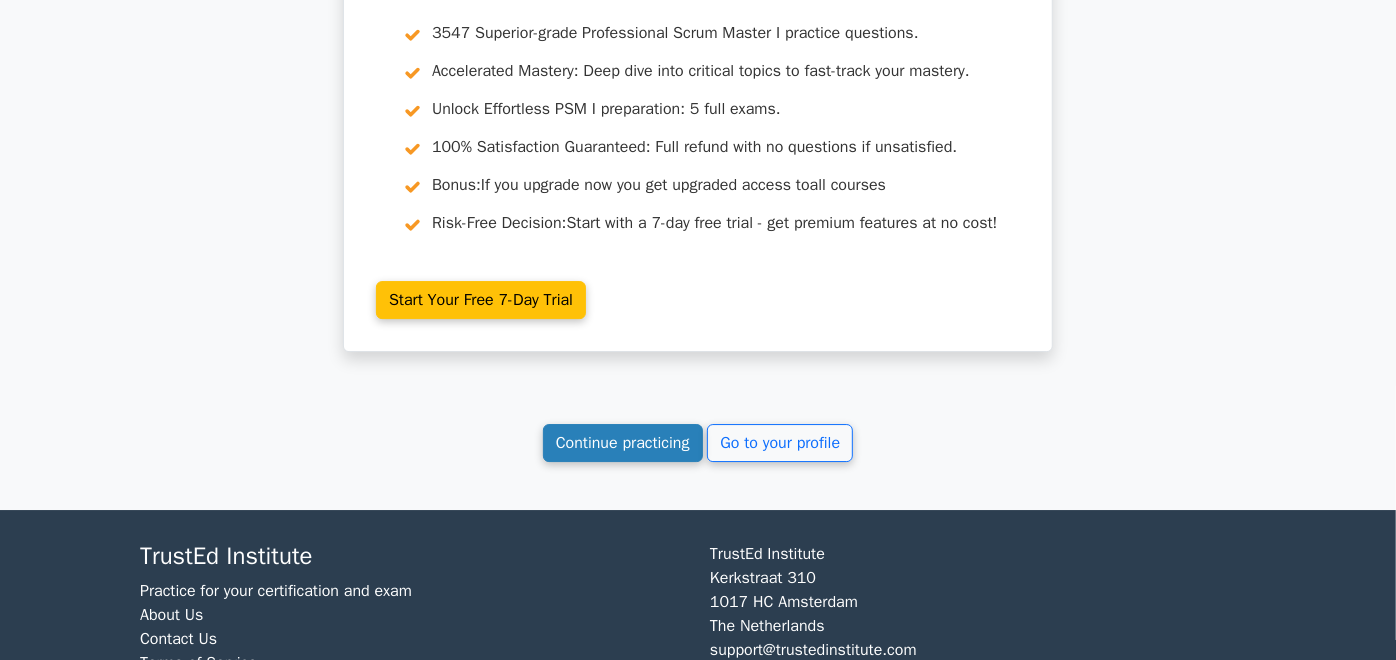click on "Continue practicing" at bounding box center (623, 443) 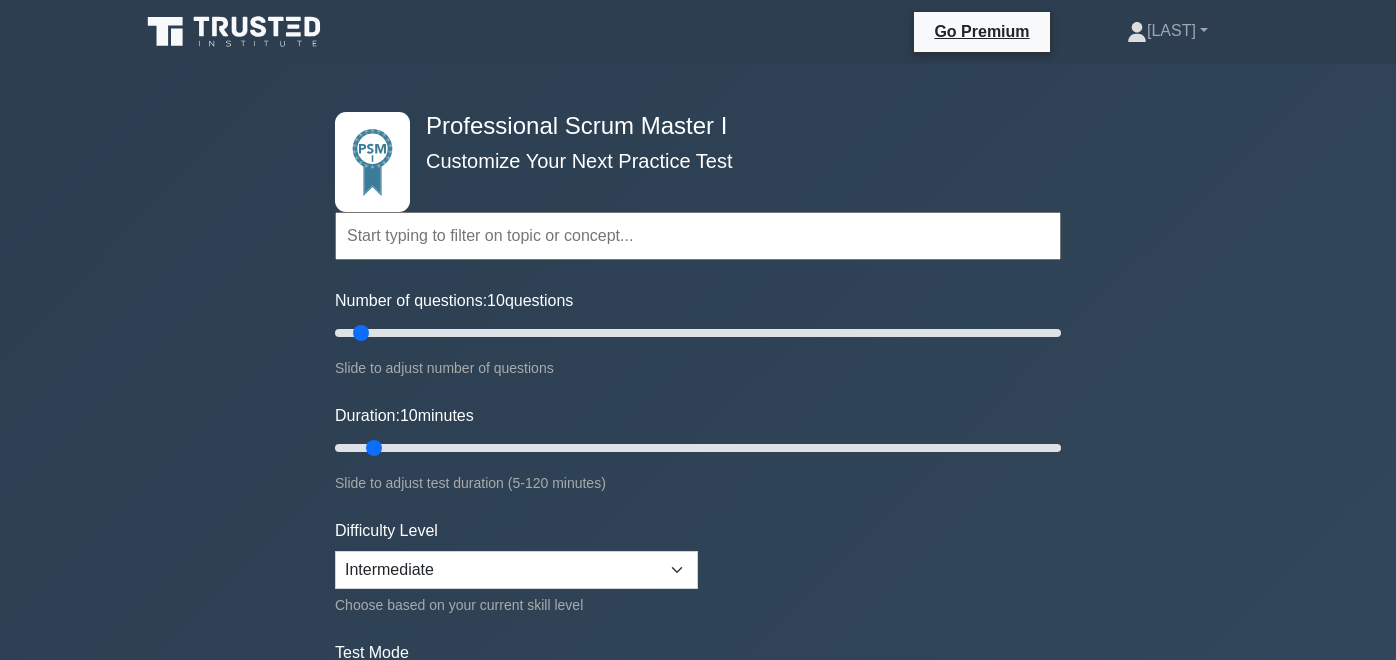 scroll, scrollTop: 0, scrollLeft: 0, axis: both 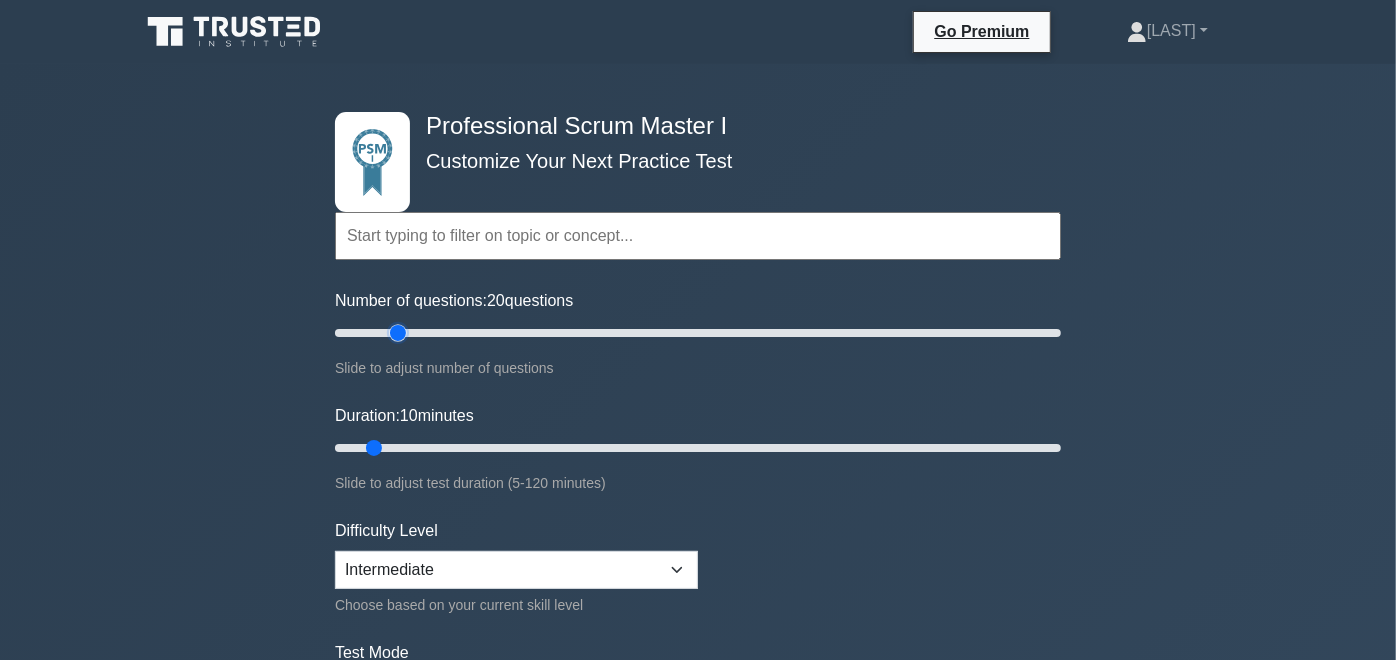 drag, startPoint x: 360, startPoint y: 323, endPoint x: 404, endPoint y: 327, distance: 44.181442 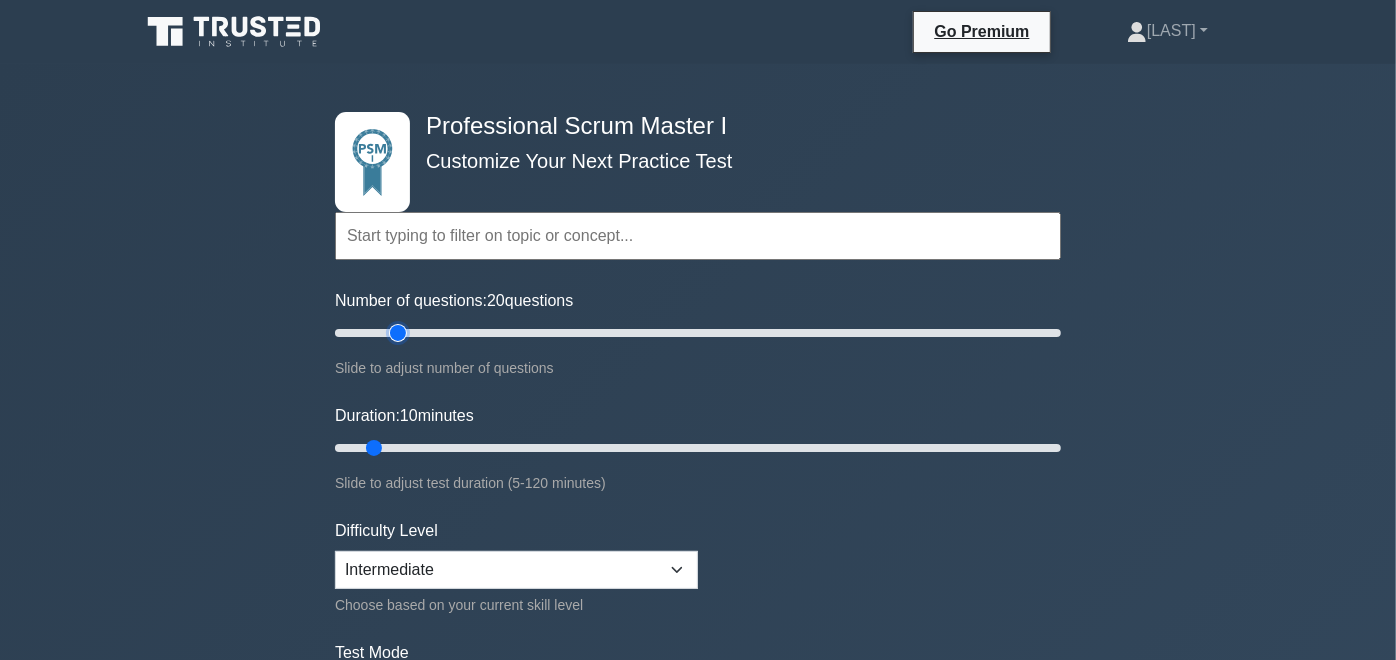 type on "20" 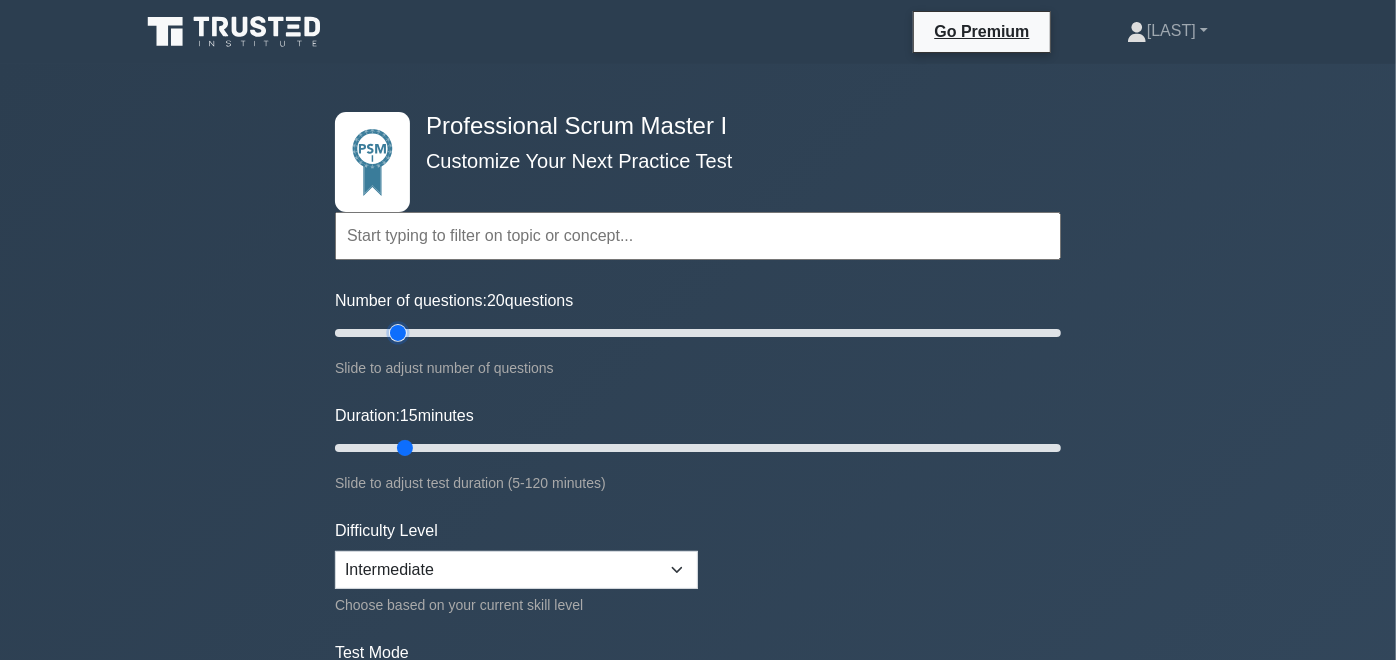 drag, startPoint x: 377, startPoint y: 440, endPoint x: 408, endPoint y: 445, distance: 31.400637 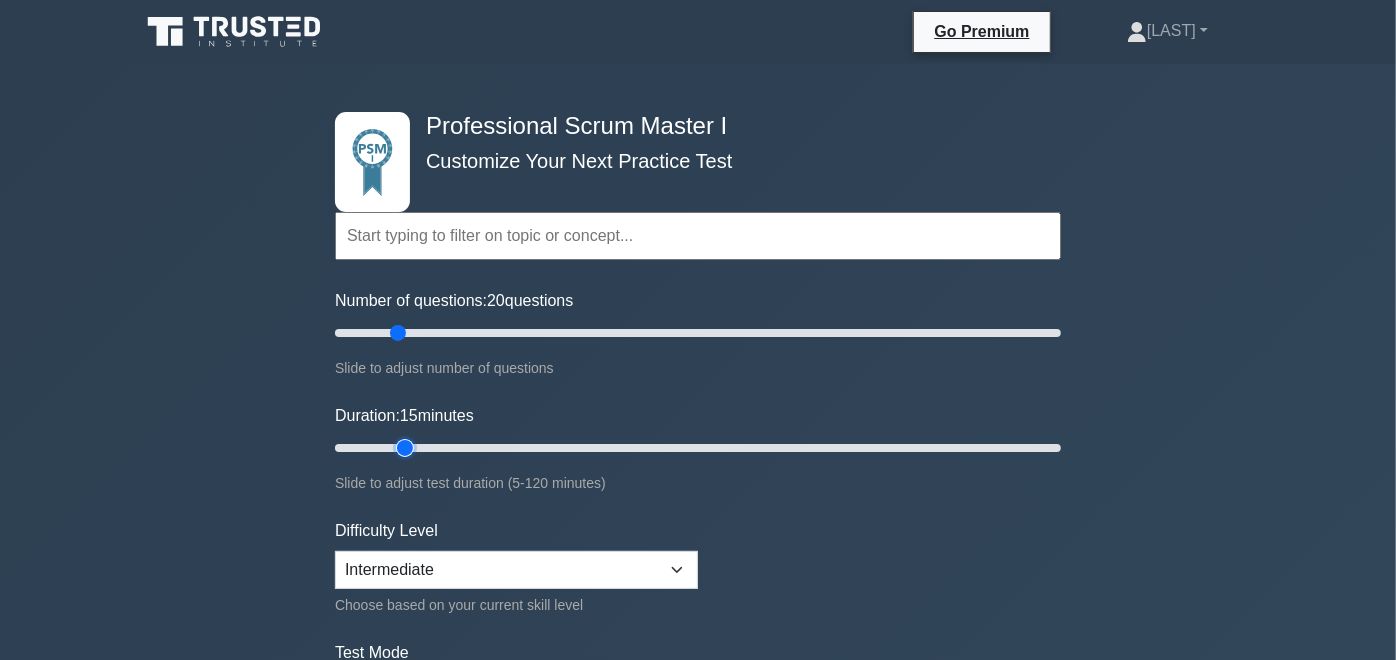 type on "15" 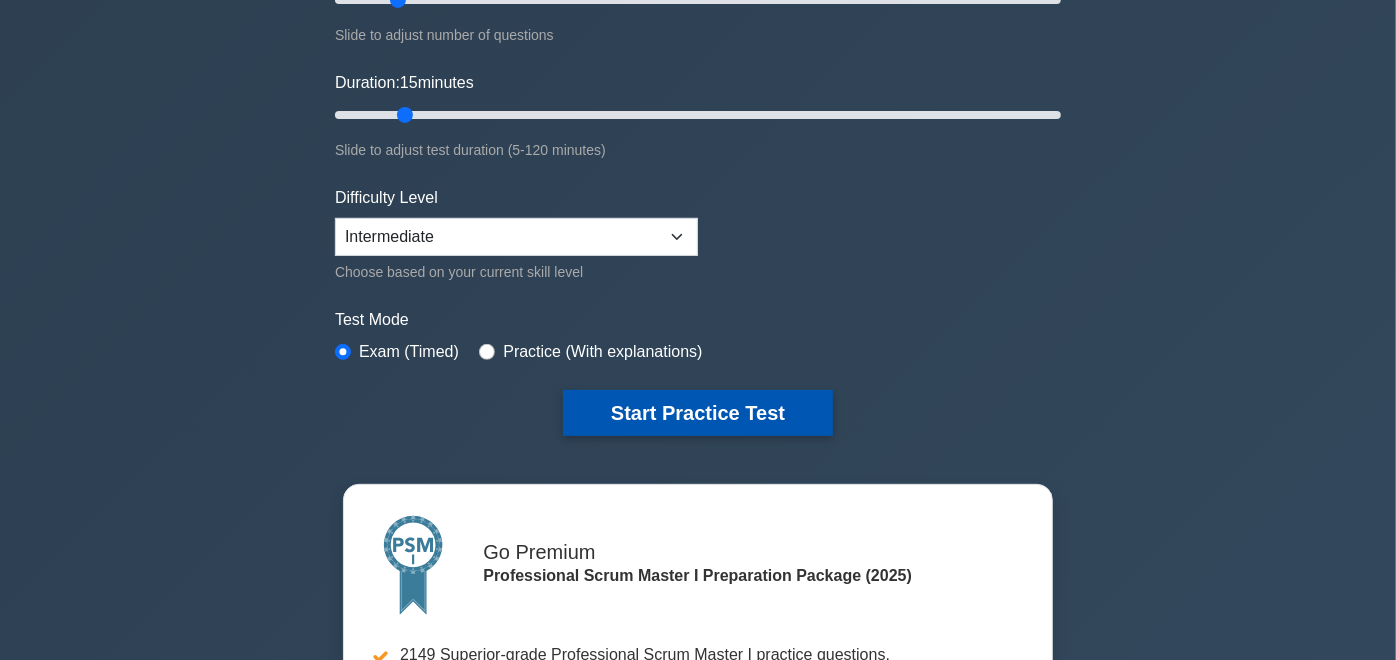 click on "Start Practice Test" at bounding box center [698, 413] 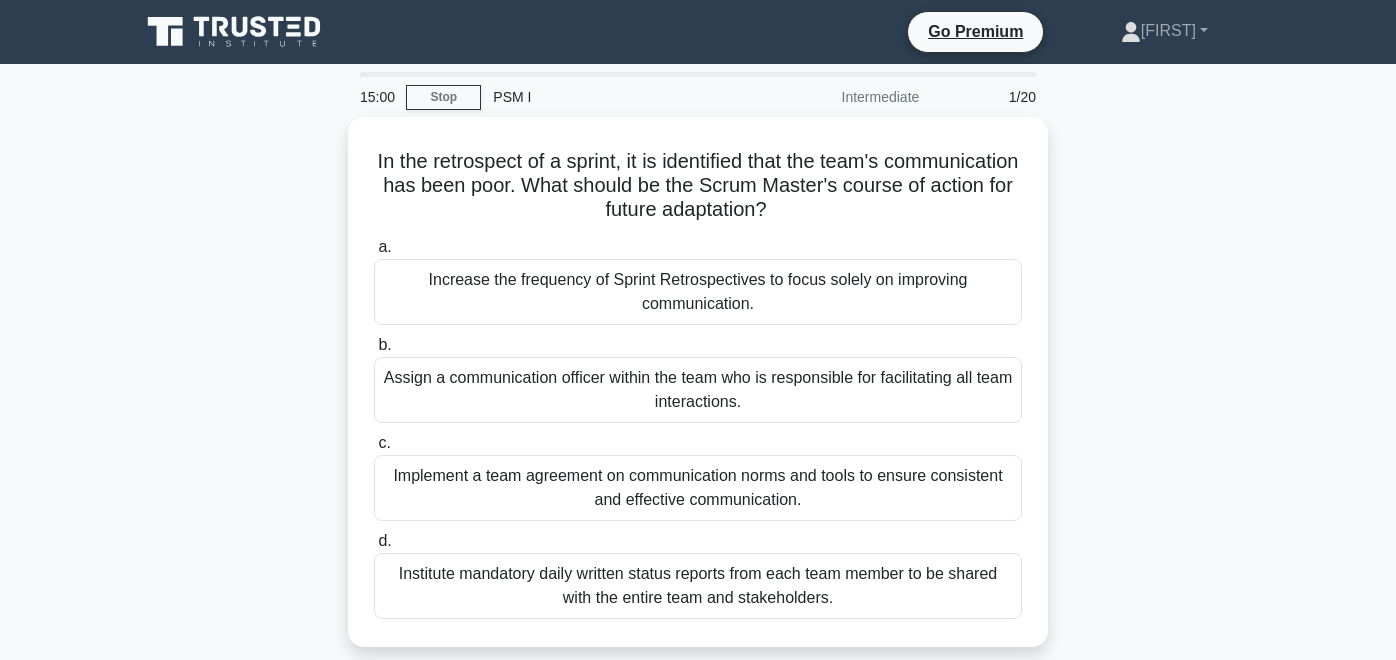 scroll, scrollTop: 0, scrollLeft: 0, axis: both 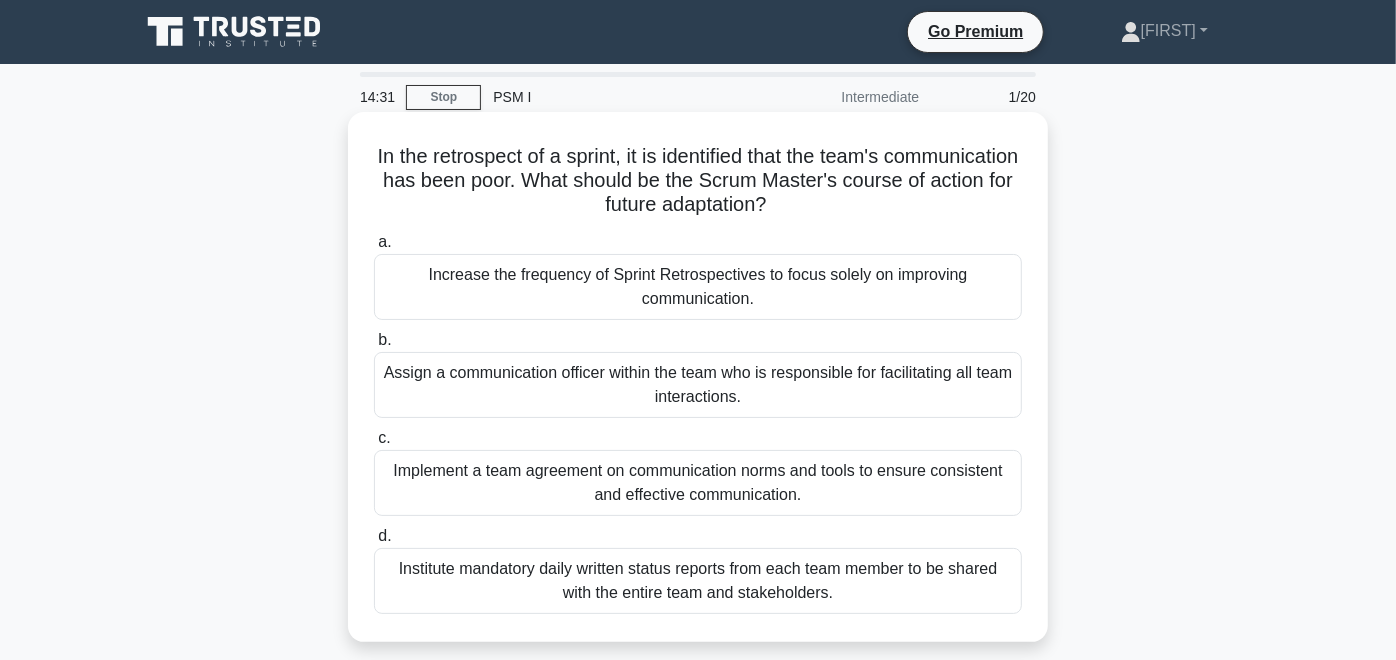 click on "Implement a team agreement on communication norms and tools to ensure consistent and effective communication." at bounding box center [698, 483] 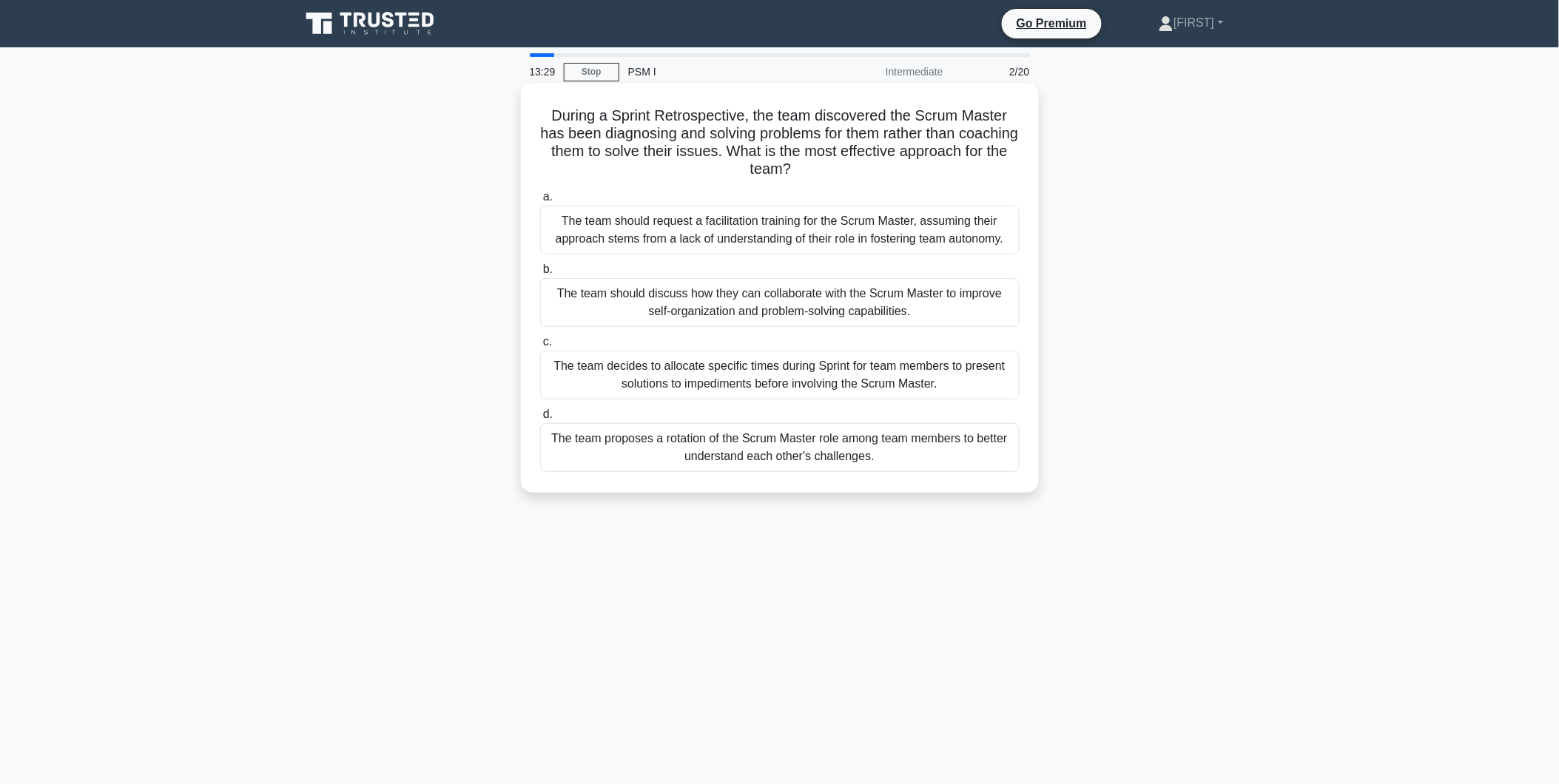 click on "The team should discuss how they can collaborate with the Scrum Master to improve self-organization and problem-solving capabilities." at bounding box center (780, 303) 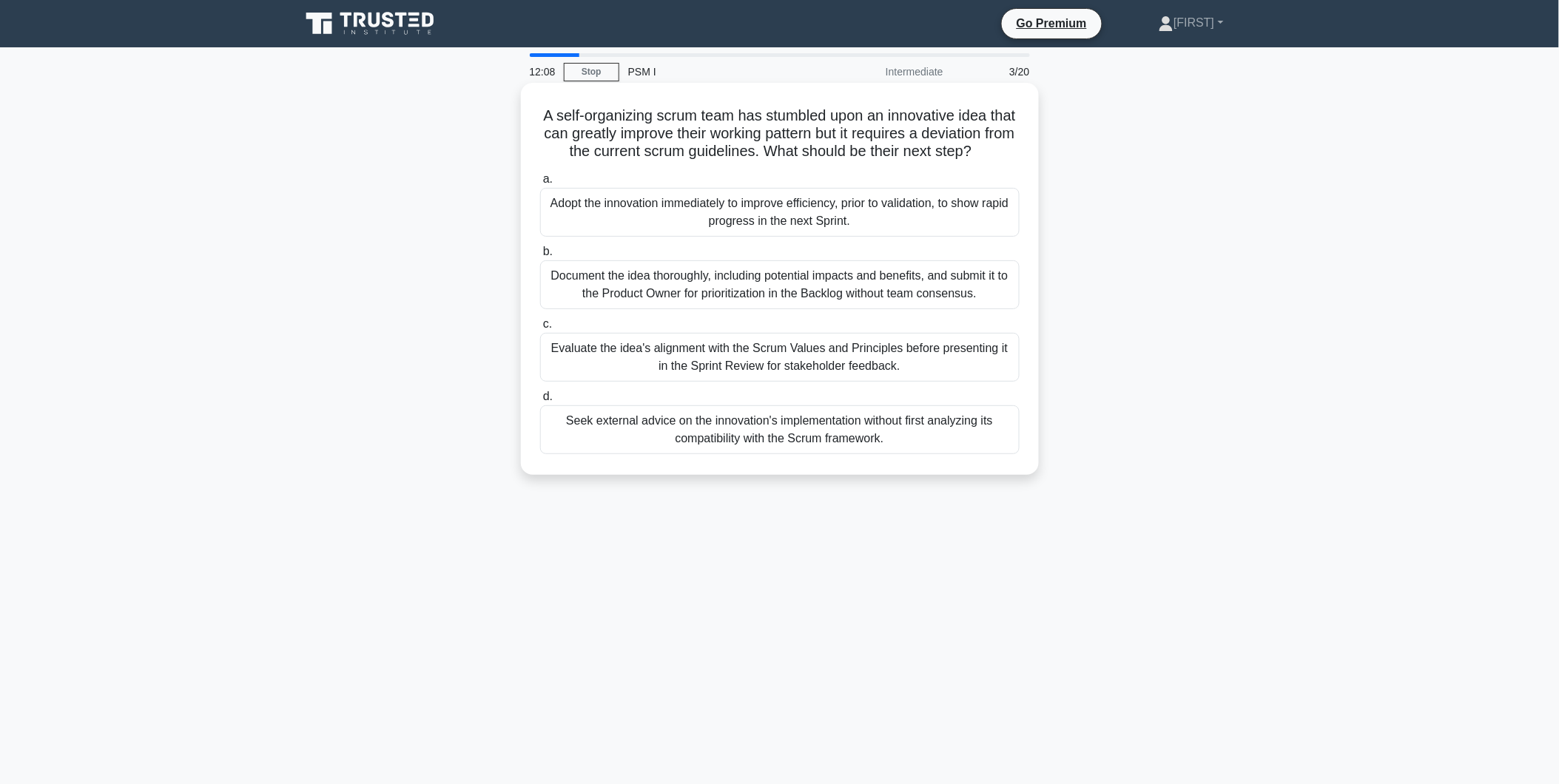 click on "Evaluate the idea's alignment with the Scrum Values and Principles before presenting it in the Sprint Review for stakeholder feedback." at bounding box center (780, 357) 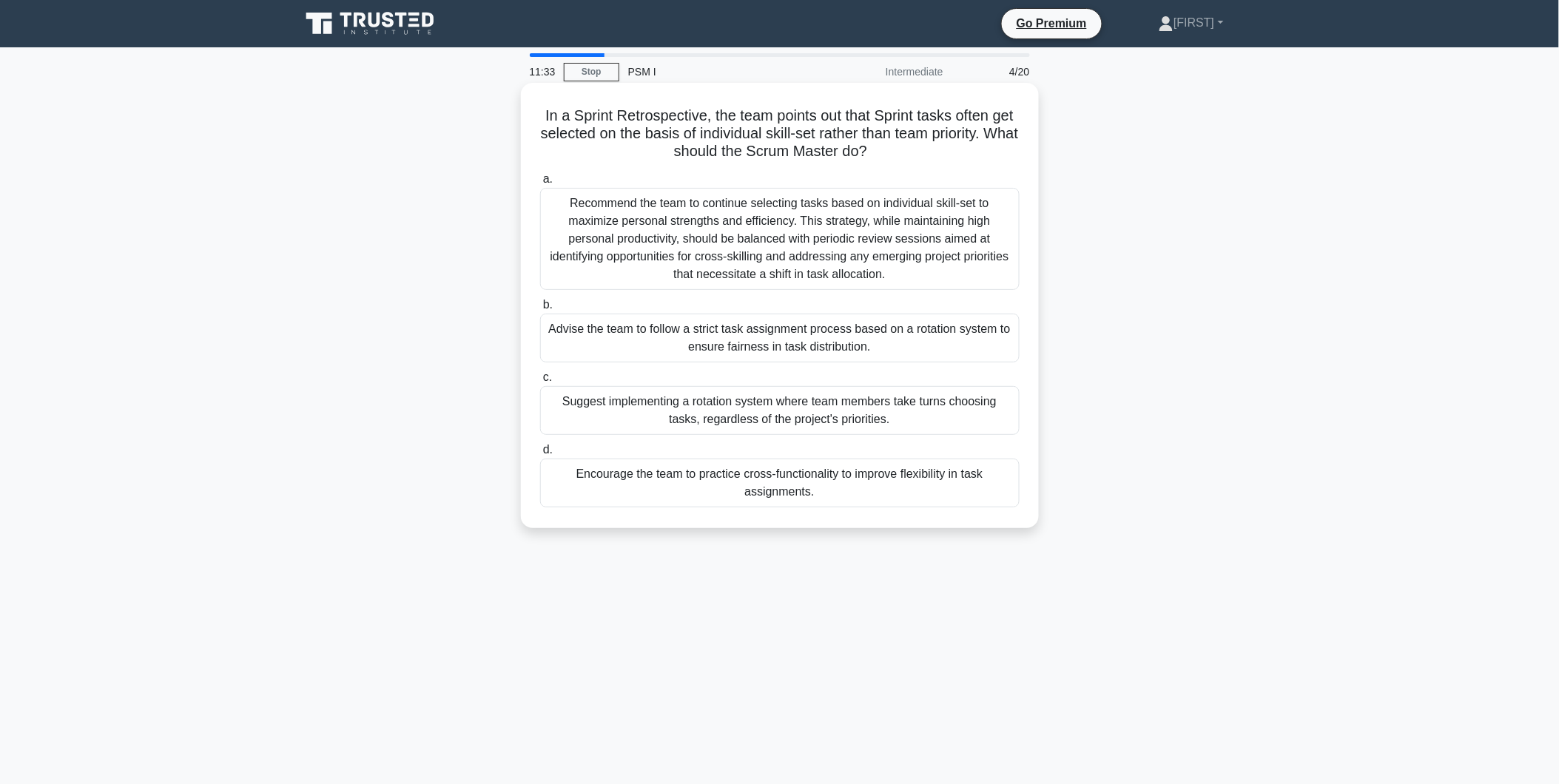 click on "Encourage the team to practice cross-functionality to improve flexibility in task assignments." at bounding box center (780, 483) 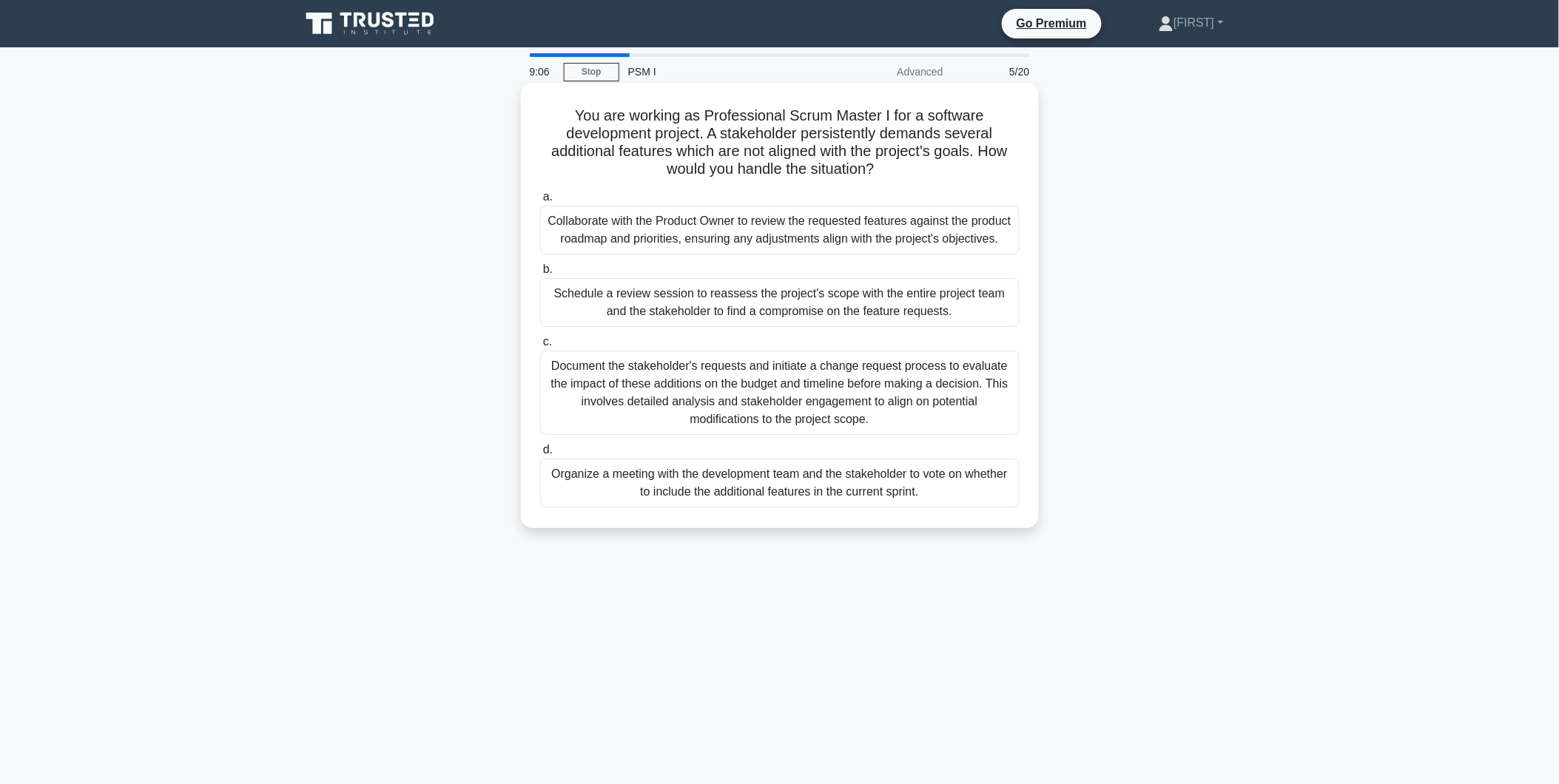 click on "Collaborate with the Product Owner to review the requested features against the product roadmap and priorities, ensuring any adjustments align with the project's objectives." at bounding box center (780, 230) 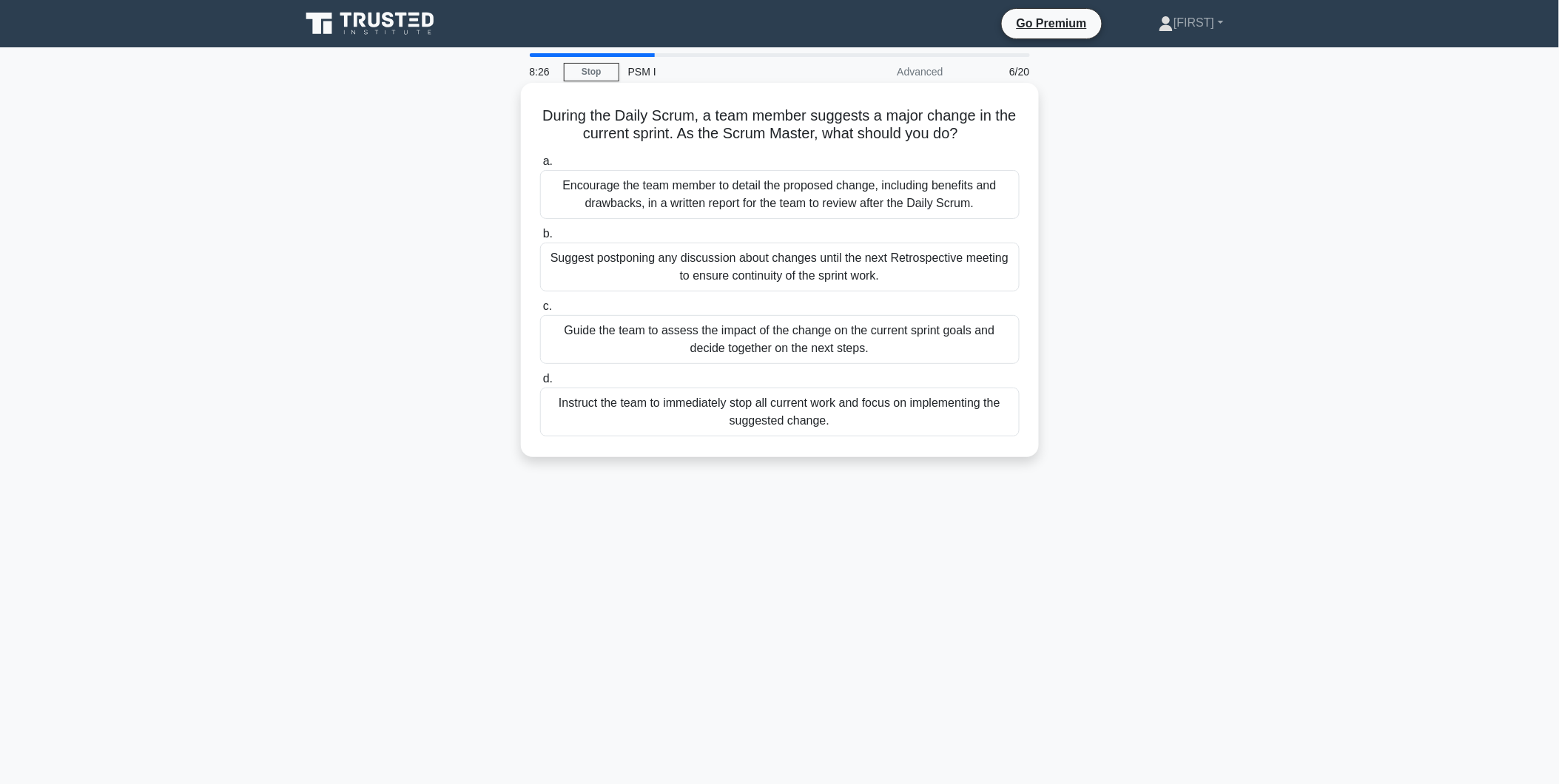 click on "Guide the team to assess the impact of the change on the current sprint goals and decide together on the next steps." at bounding box center [780, 339] 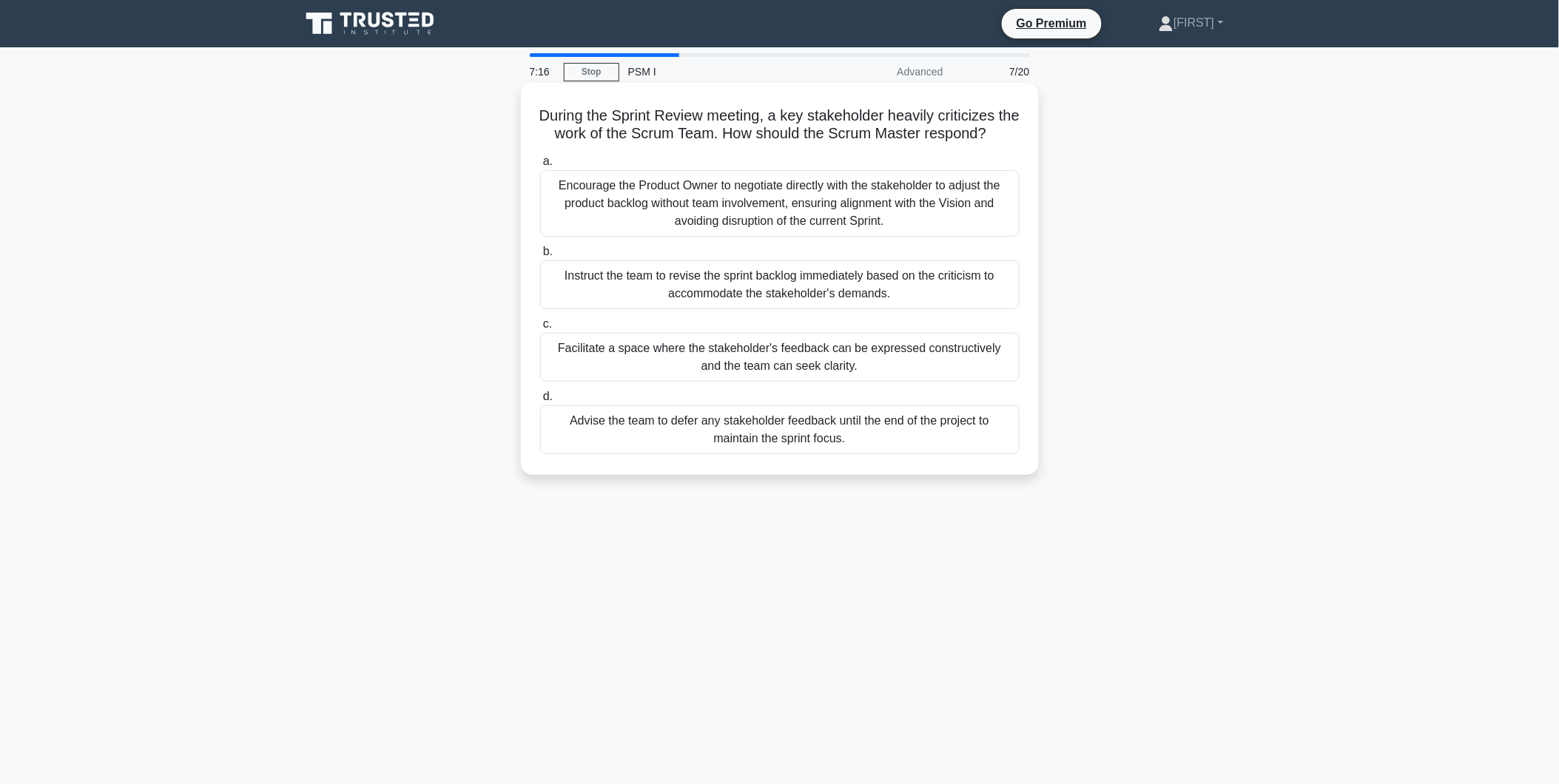 click on "Facilitate a space where the stakeholder's feedback can be expressed constructively and the team can seek clarity." at bounding box center [780, 357] 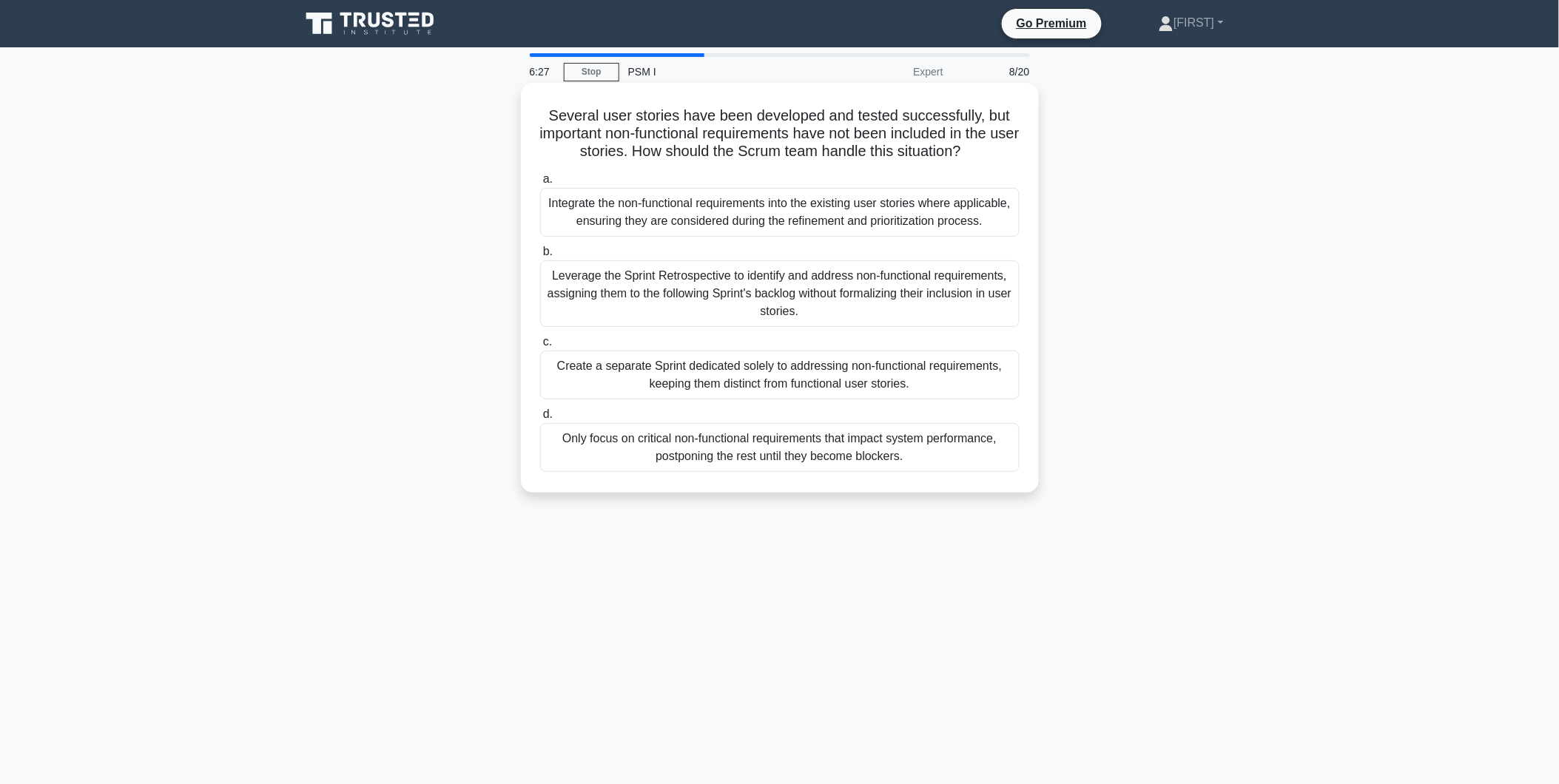 click on "Integrate the non-functional requirements into the existing user stories where applicable, ensuring they are considered during the refinement and prioritization process." at bounding box center [780, 212] 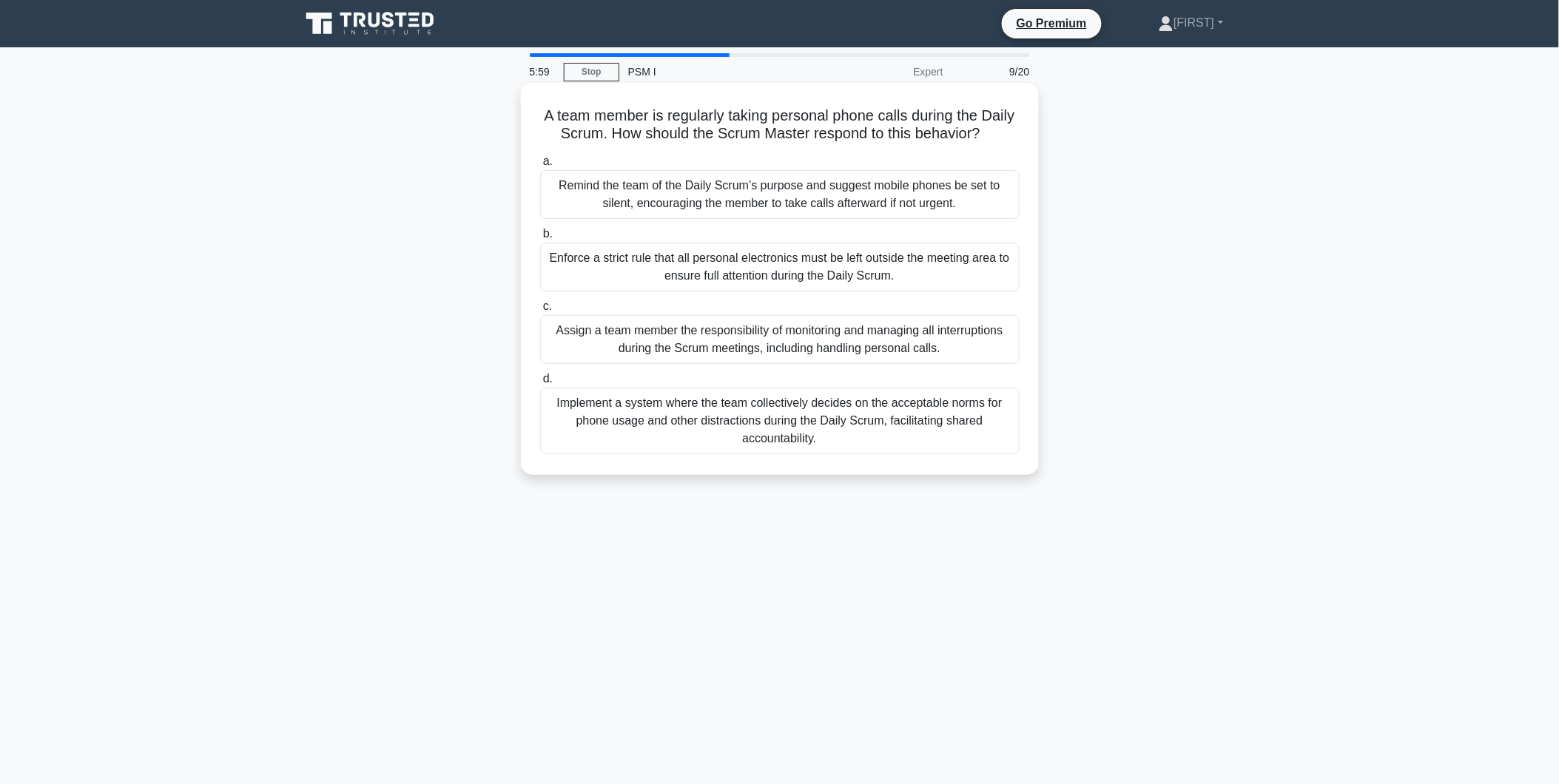 click on "Remind the team of the Daily Scrum’s purpose and suggest mobile phones be set to silent, encouraging the member to take calls afterward if not urgent." at bounding box center (780, 195) 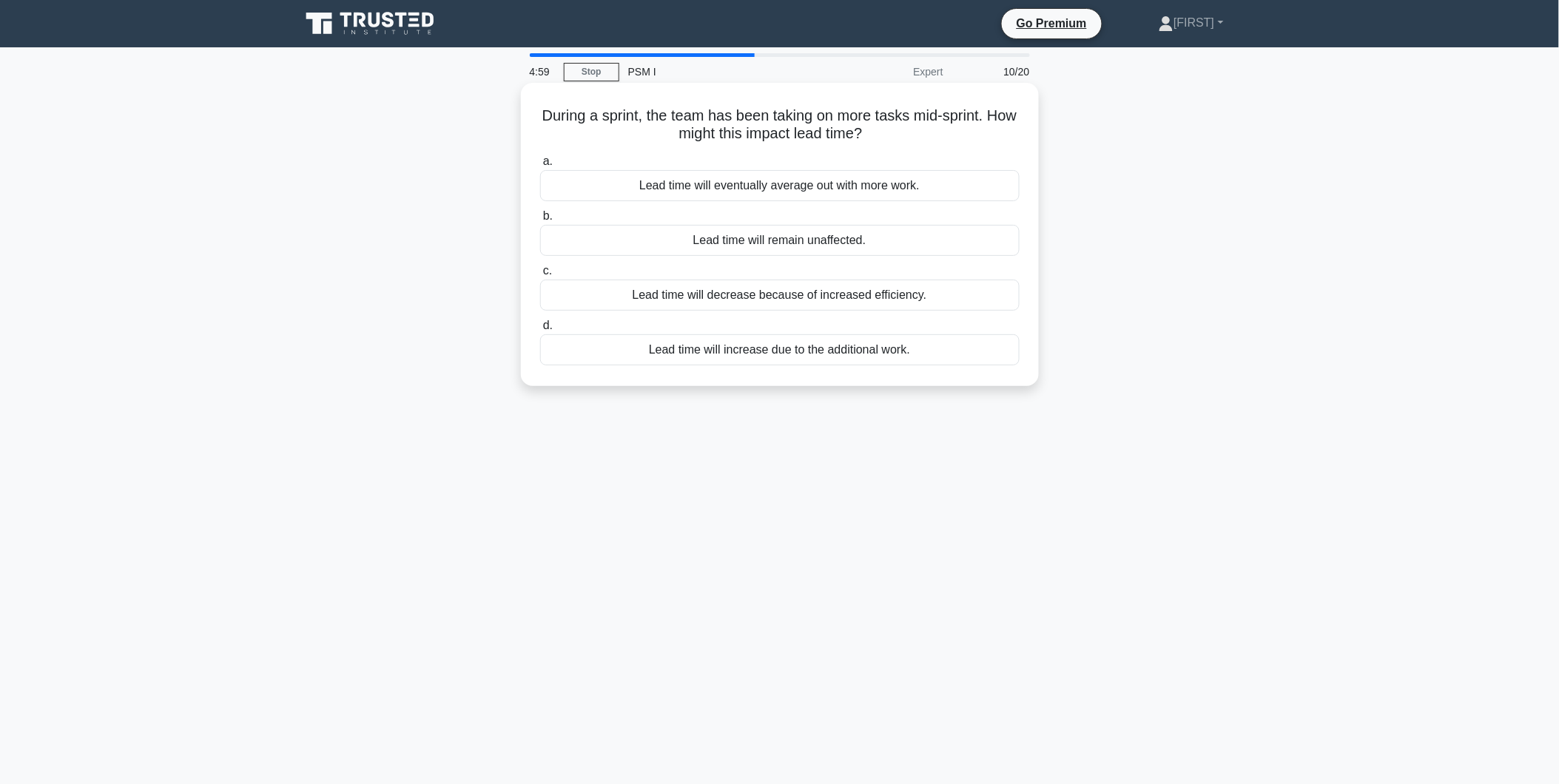 click on "Lead time will eventually average out with more work." at bounding box center (780, 186) 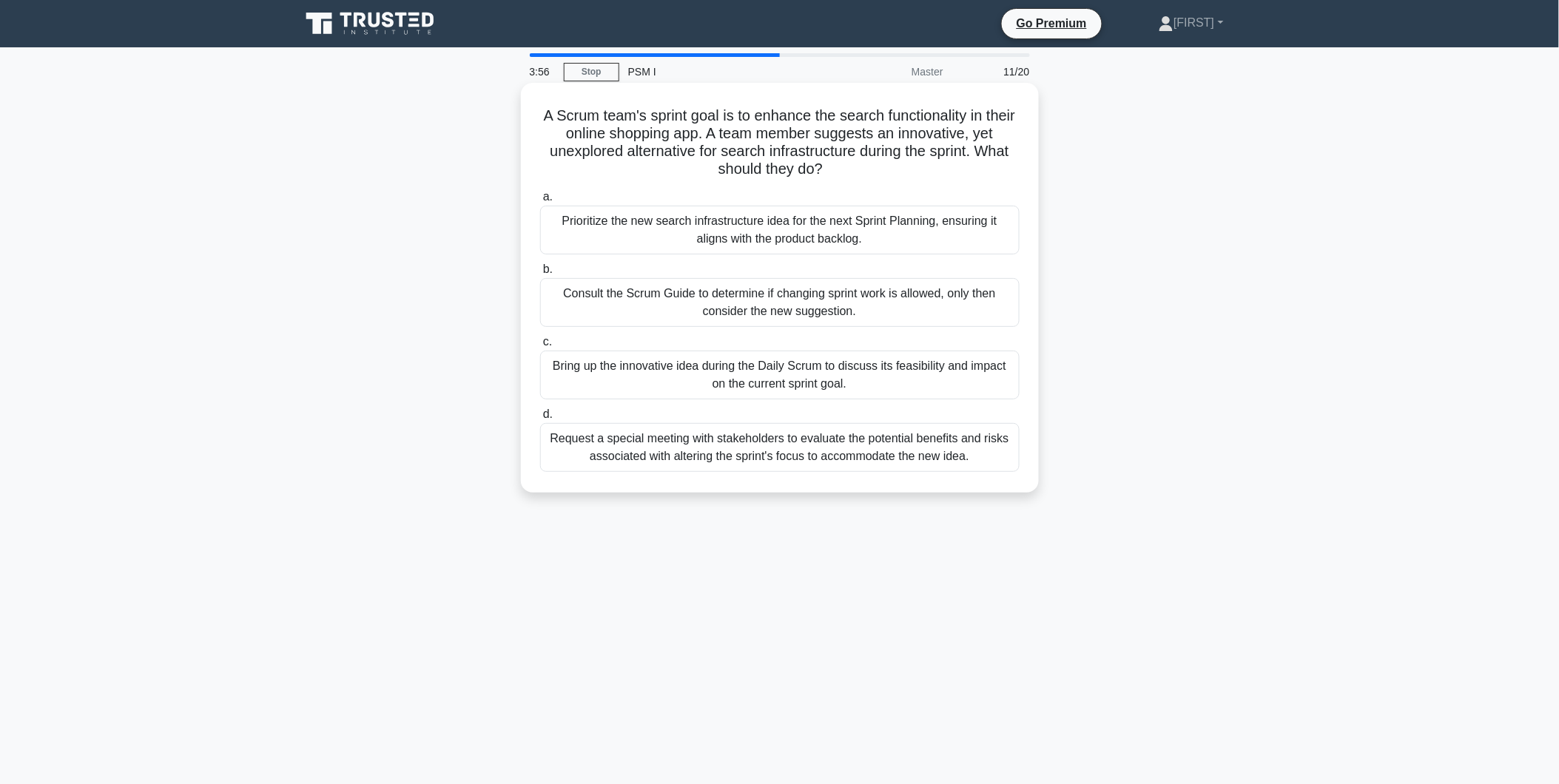 click on "Request a special meeting with stakeholders to evaluate the potential benefits and risks associated with altering the sprint's focus to accommodate the new idea." at bounding box center (780, 447) 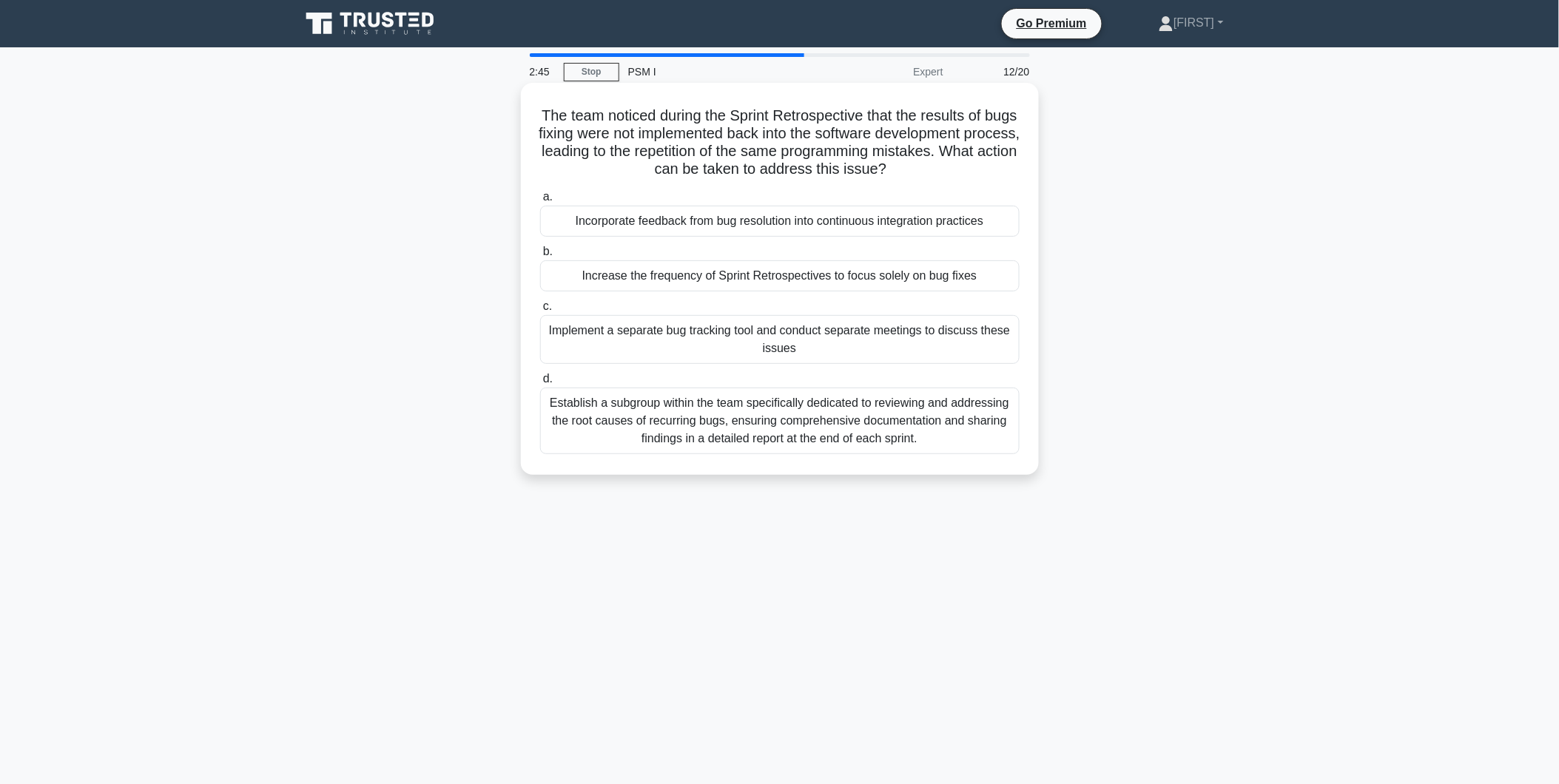 click on "Incorporate feedback from bug resolution into continuous integration practices" at bounding box center (780, 221) 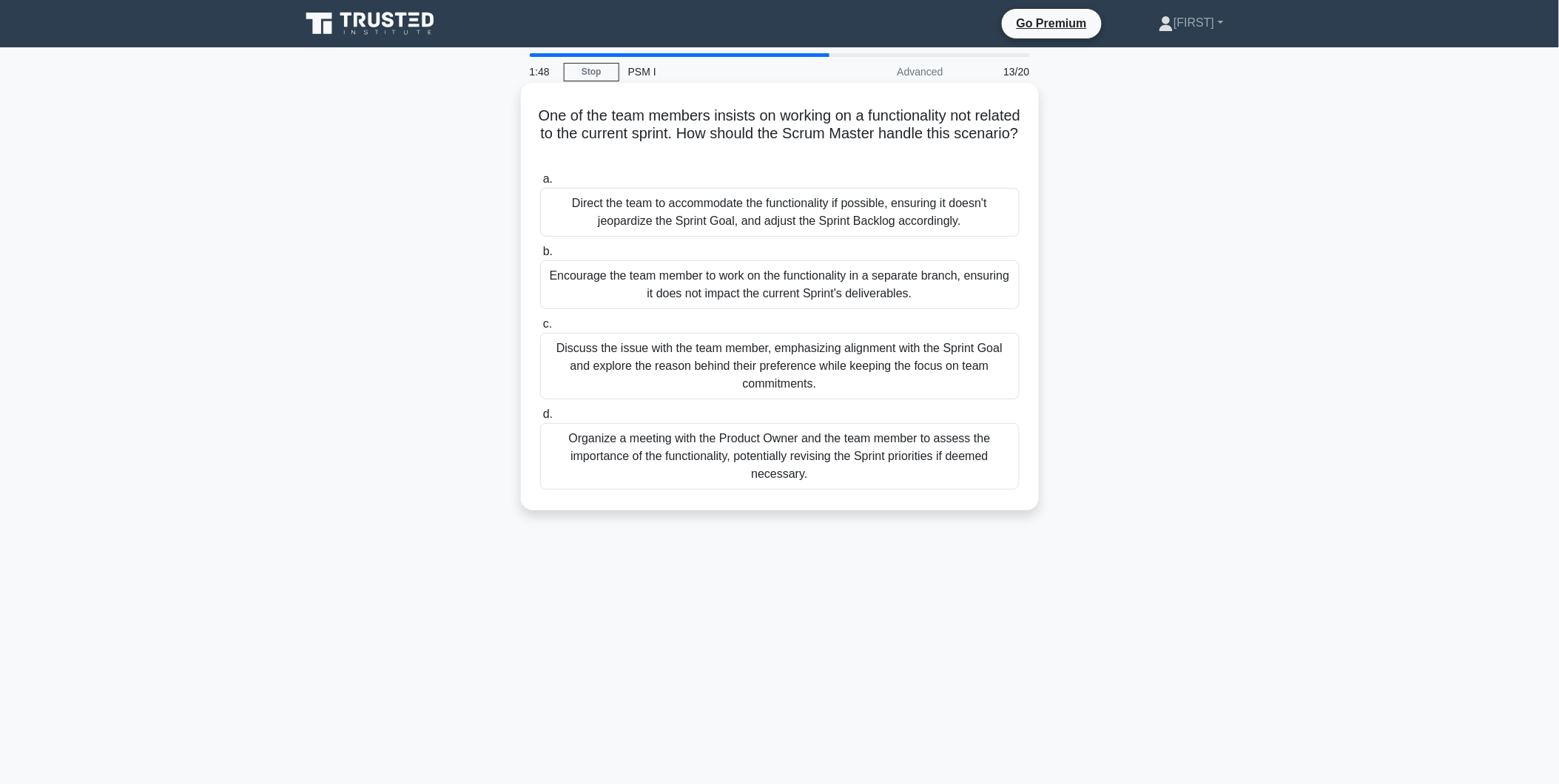 click on "Discuss the issue with the team member, emphasizing alignment with the Sprint Goal and explore the reason behind their preference while keeping the focus on team commitments." at bounding box center [780, 366] 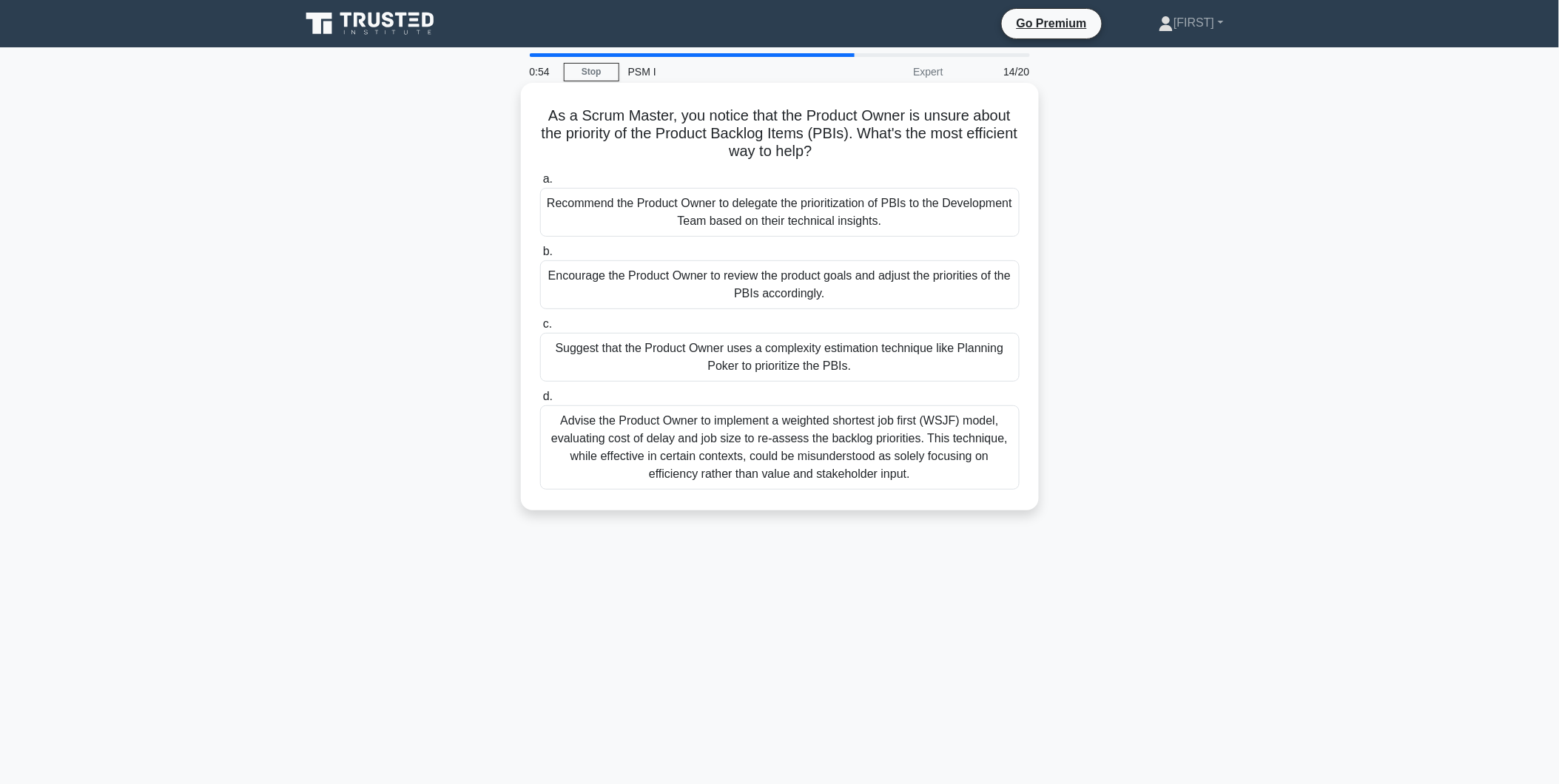 click on "Advise the Product Owner to implement a weighted shortest job first (WSJF) model, evaluating cost of delay and job size to re-assess the backlog priorities. This technique, while effective in certain contexts, could be misunderstood as solely focusing on efficiency rather than value and stakeholder input." at bounding box center (780, 447) 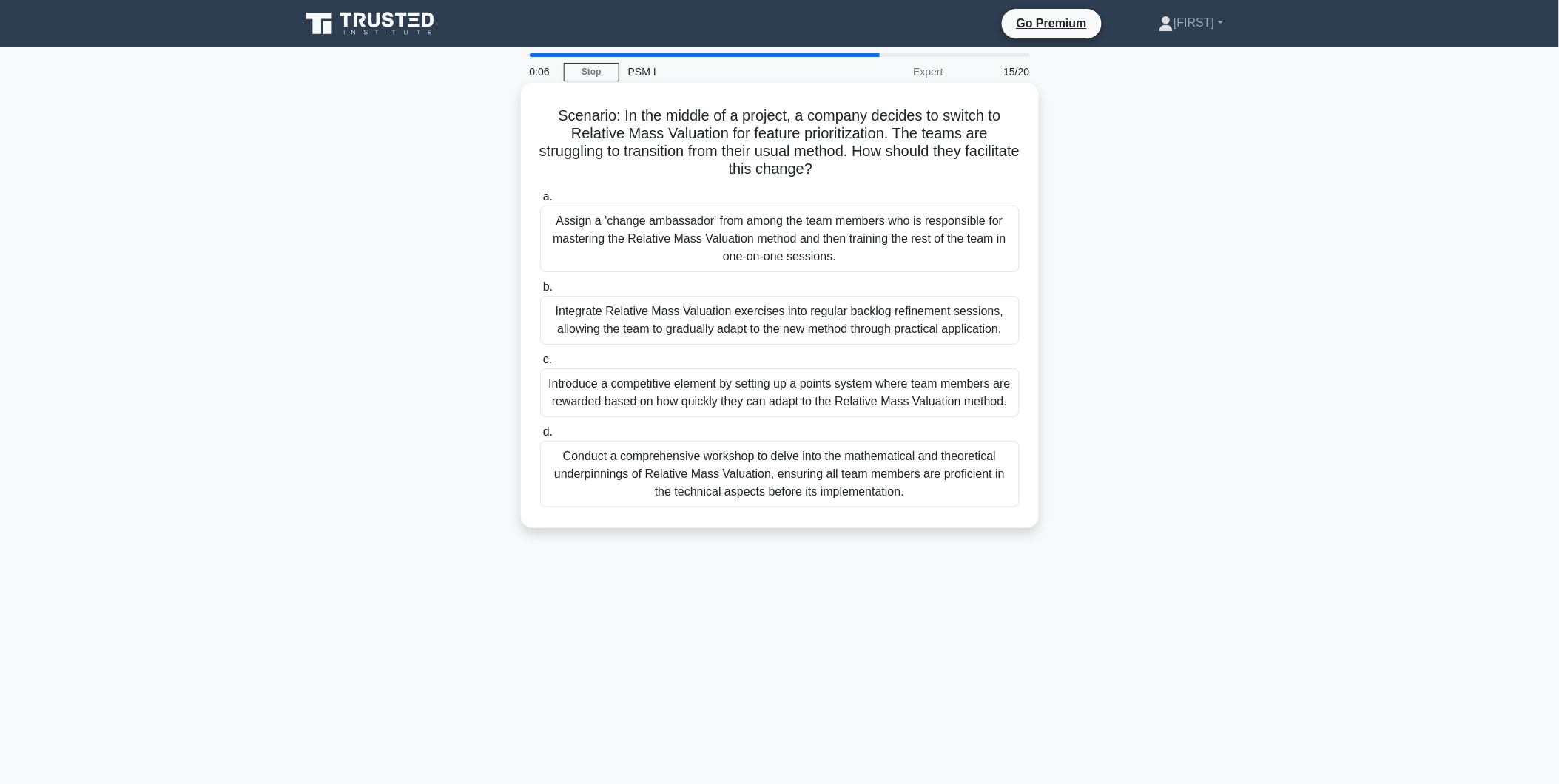 click on "Integrate Relative Mass Valuation exercises into regular backlog refinement sessions, allowing the team to gradually adapt to the new method through practical application." at bounding box center (780, 320) 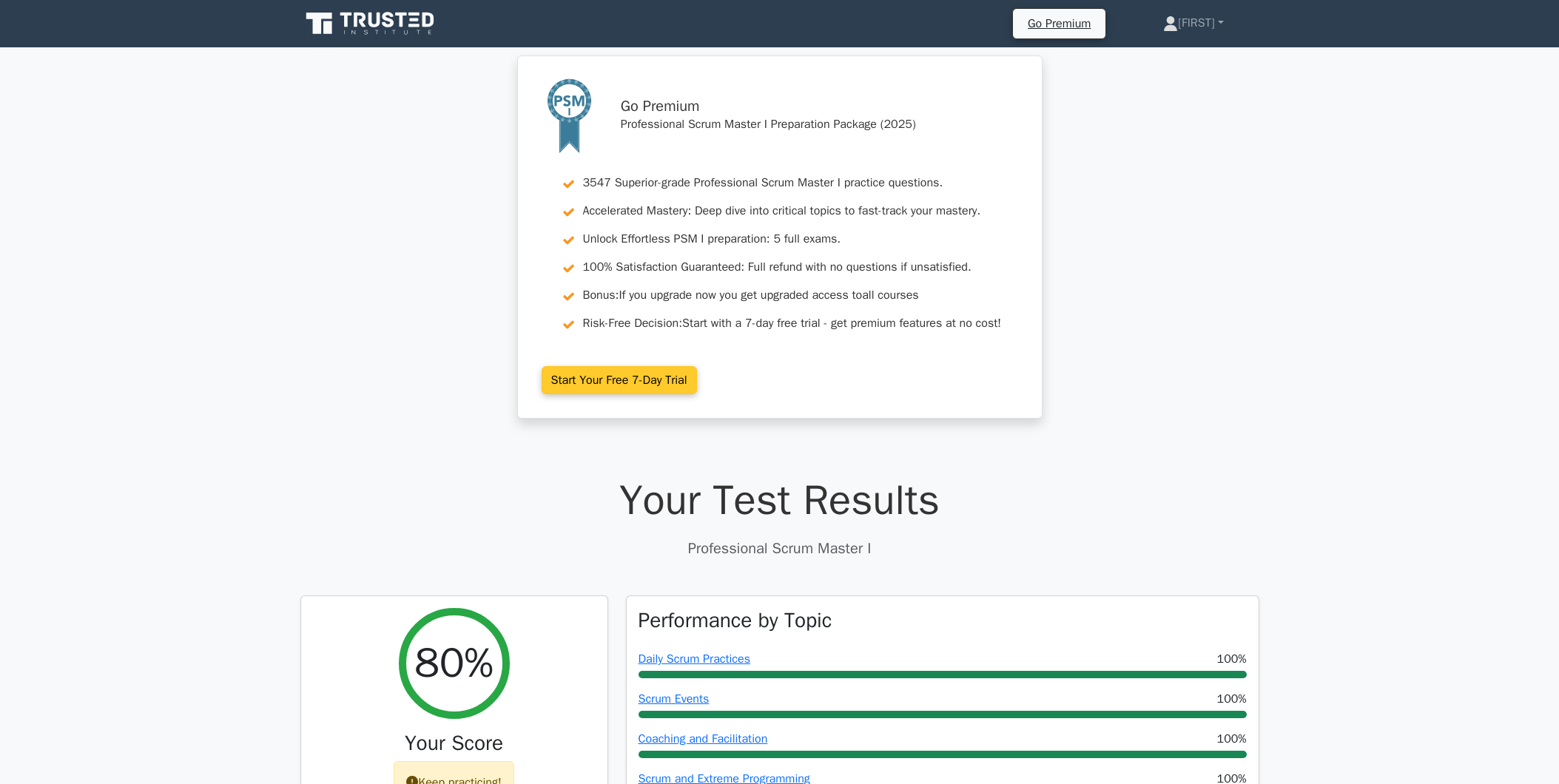 scroll, scrollTop: 0, scrollLeft: 0, axis: both 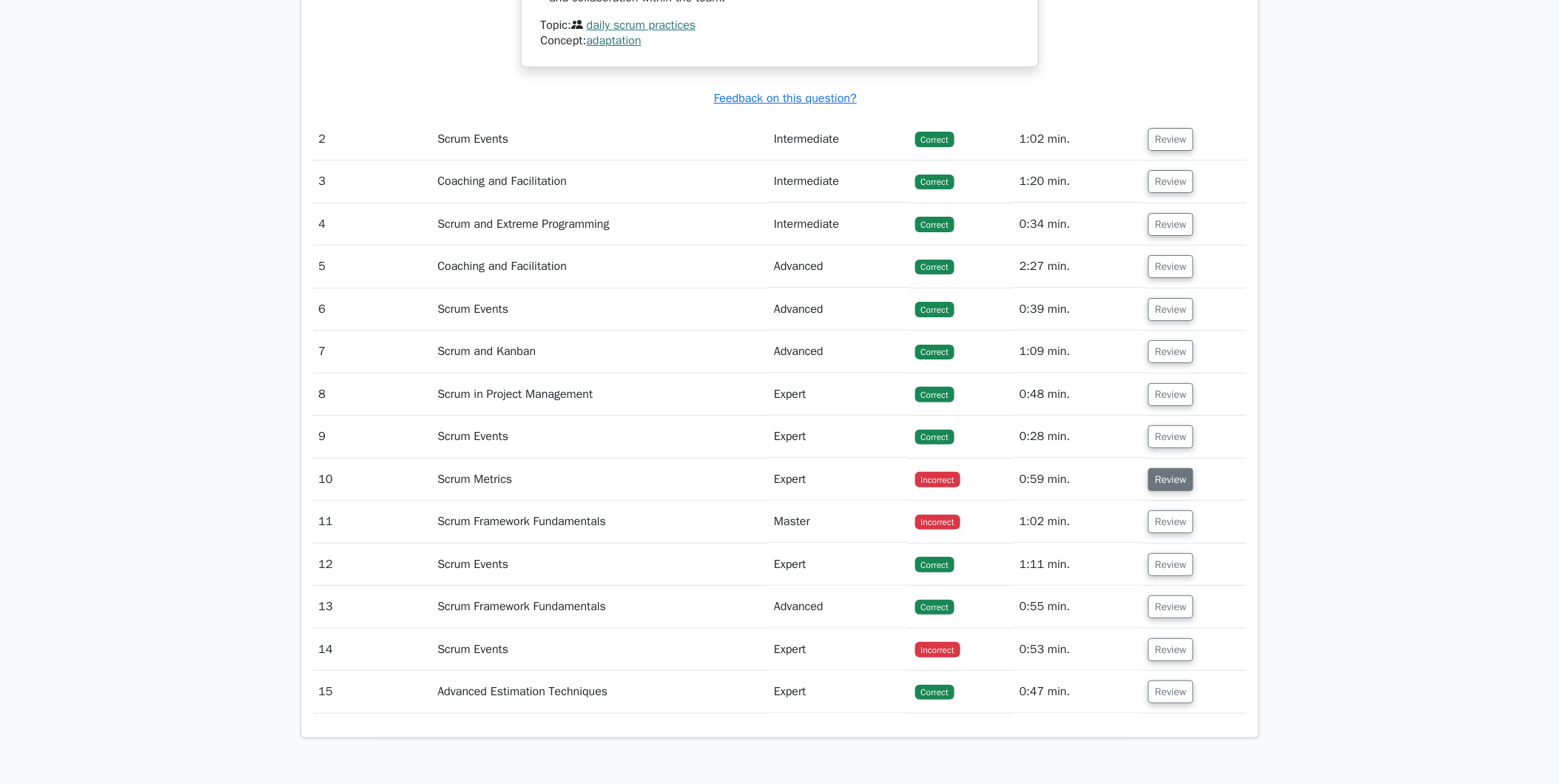 click on "Review" at bounding box center (1171, 479) 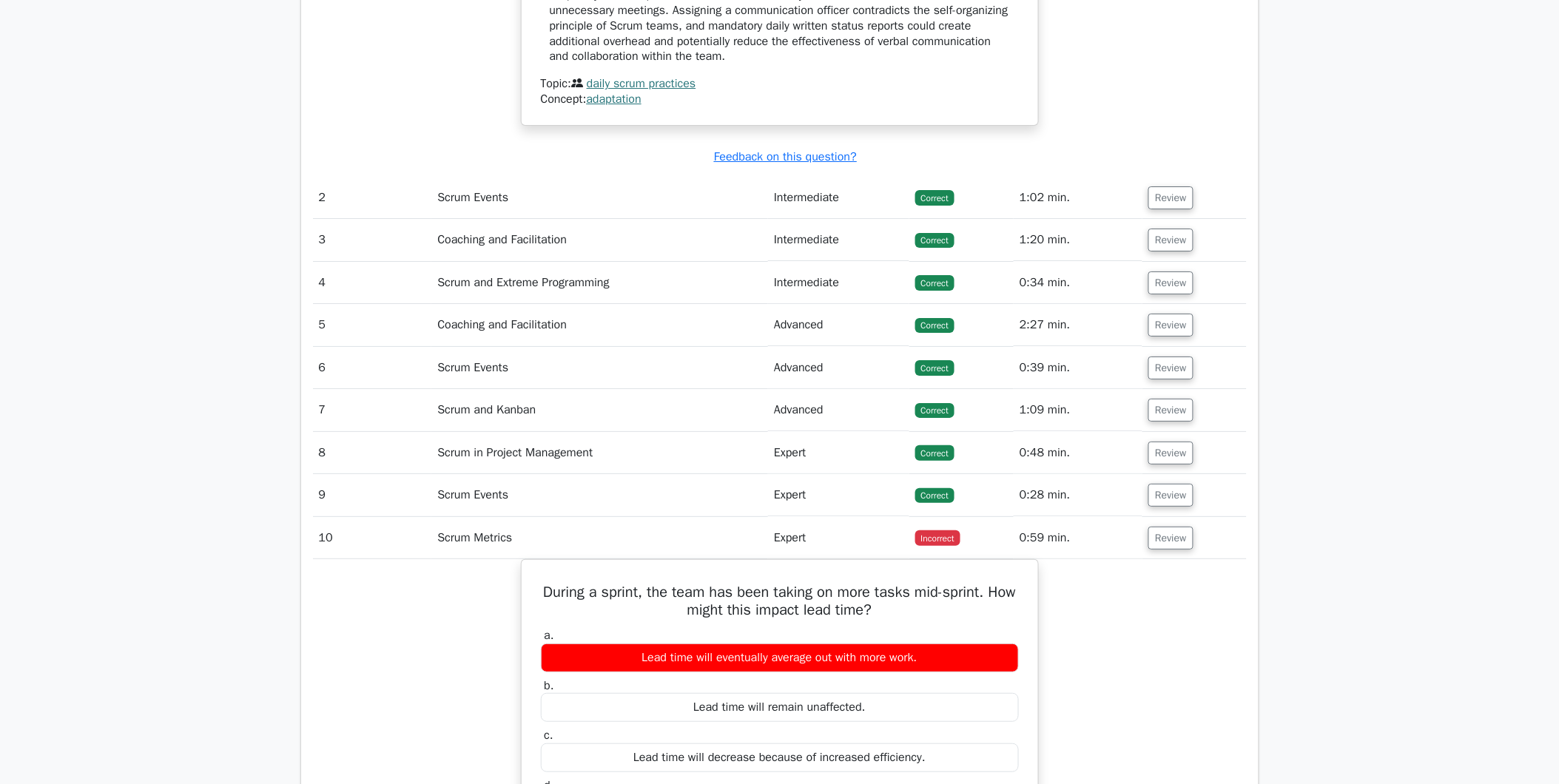 scroll, scrollTop: 1808, scrollLeft: 0, axis: vertical 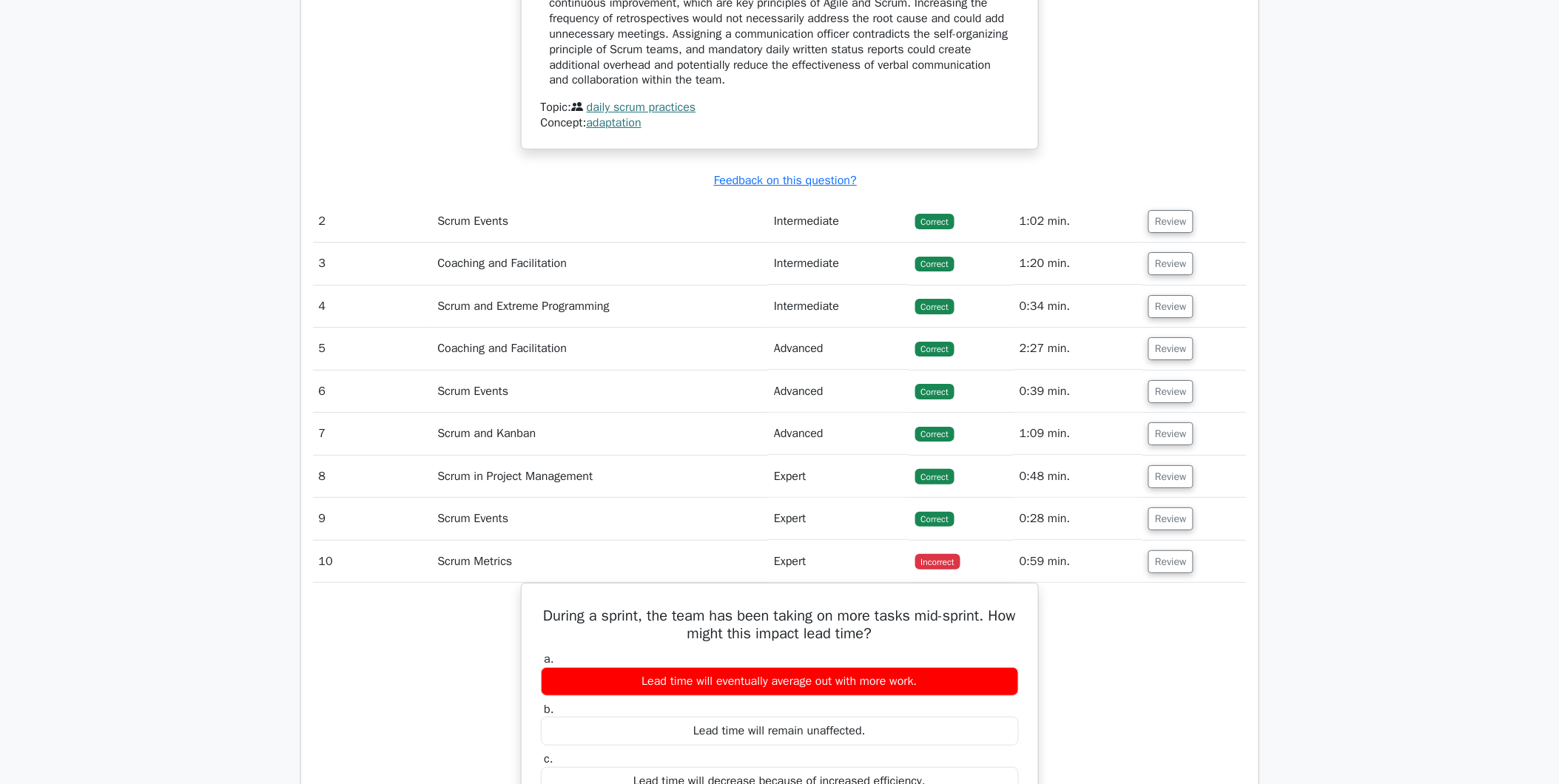 click on "During a sprint, the team has been taking on more tasks mid-sprint. How might this impact lead time?
a.
Lead time will eventually average out with more work.
b.
c. d." at bounding box center [780, 913] 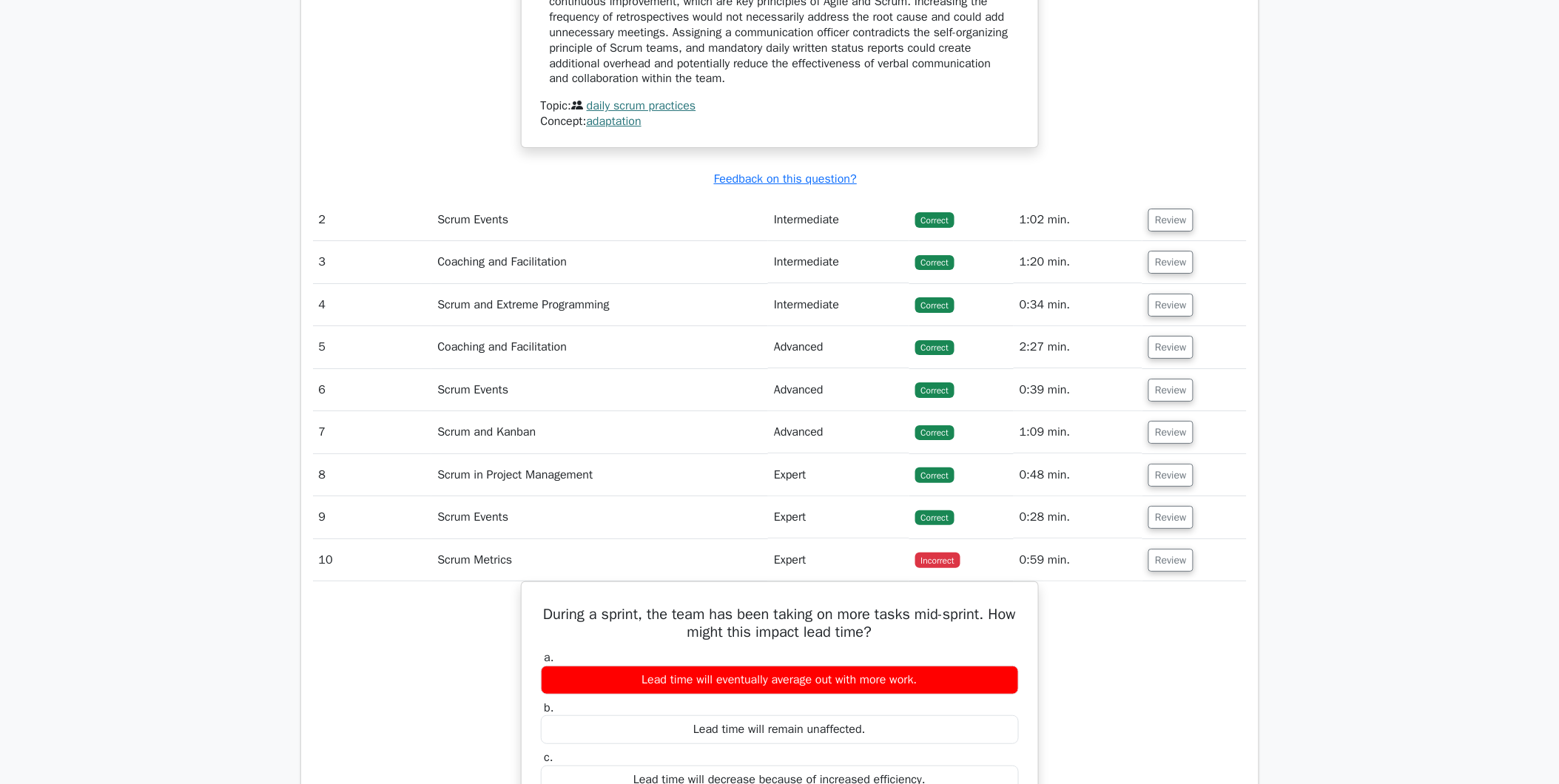 scroll, scrollTop: 1726, scrollLeft: 0, axis: vertical 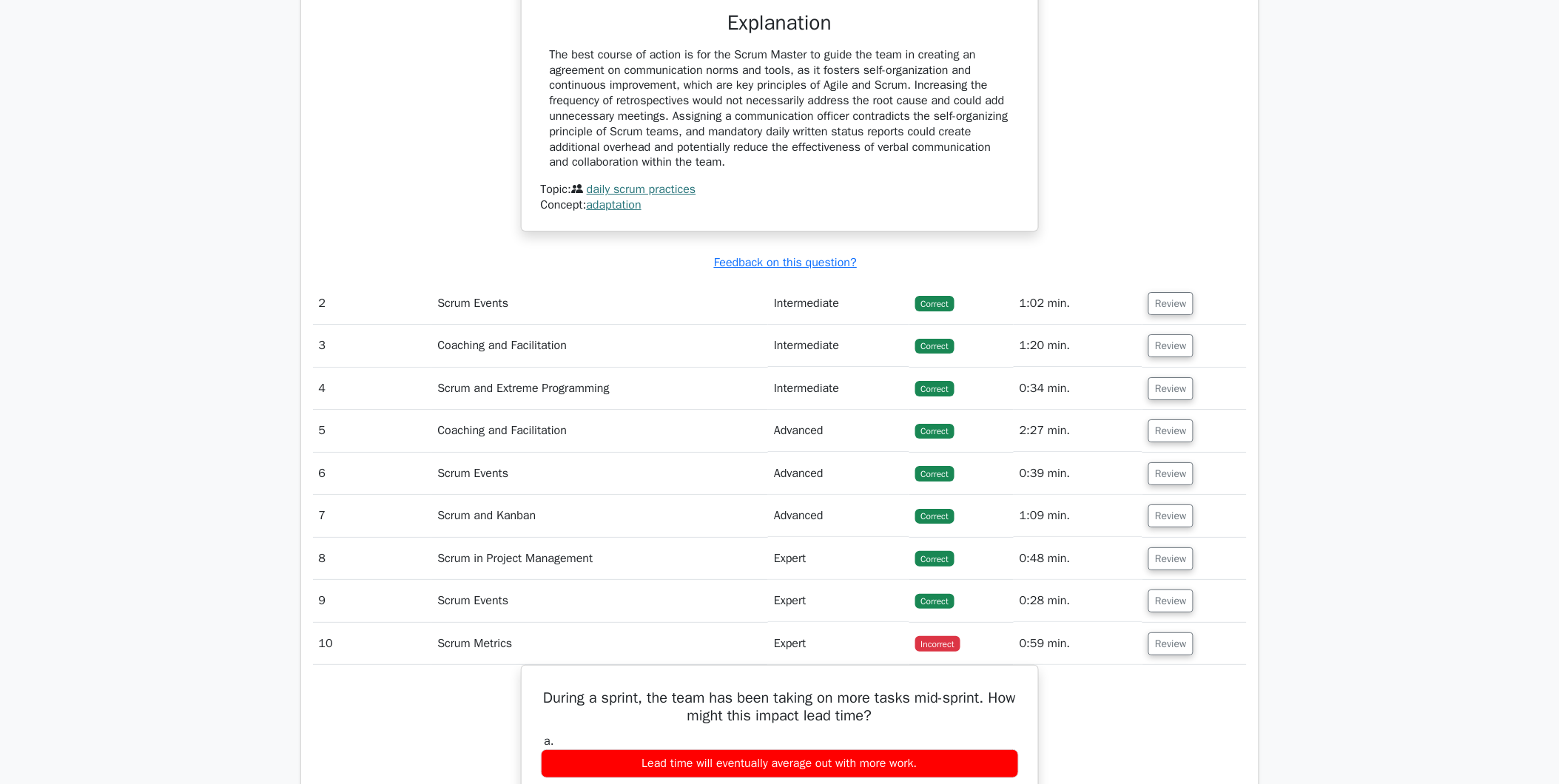 click on "Submit feedback
Feedback on this question?" at bounding box center (786, 263) 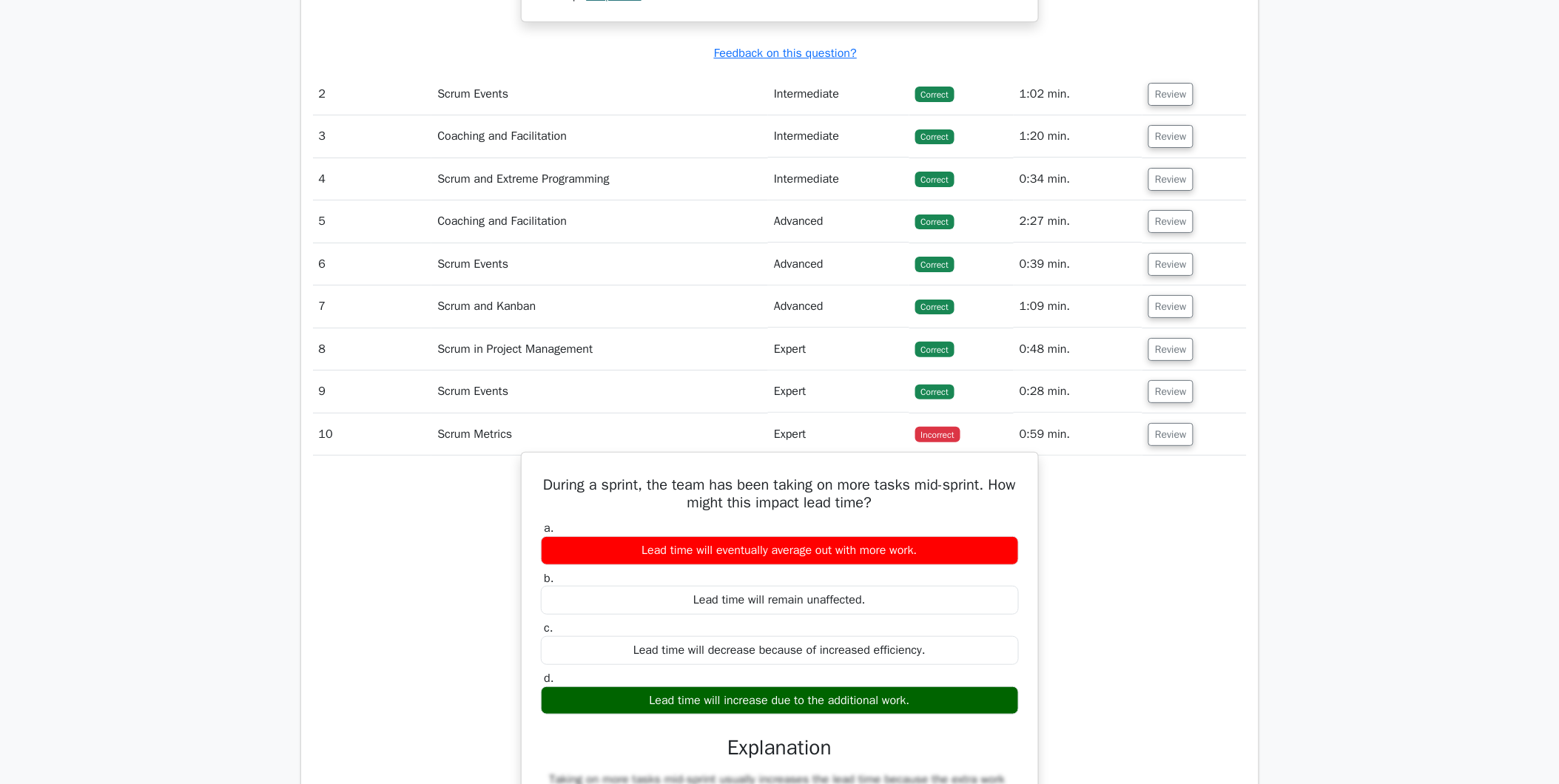 scroll, scrollTop: 1972, scrollLeft: 0, axis: vertical 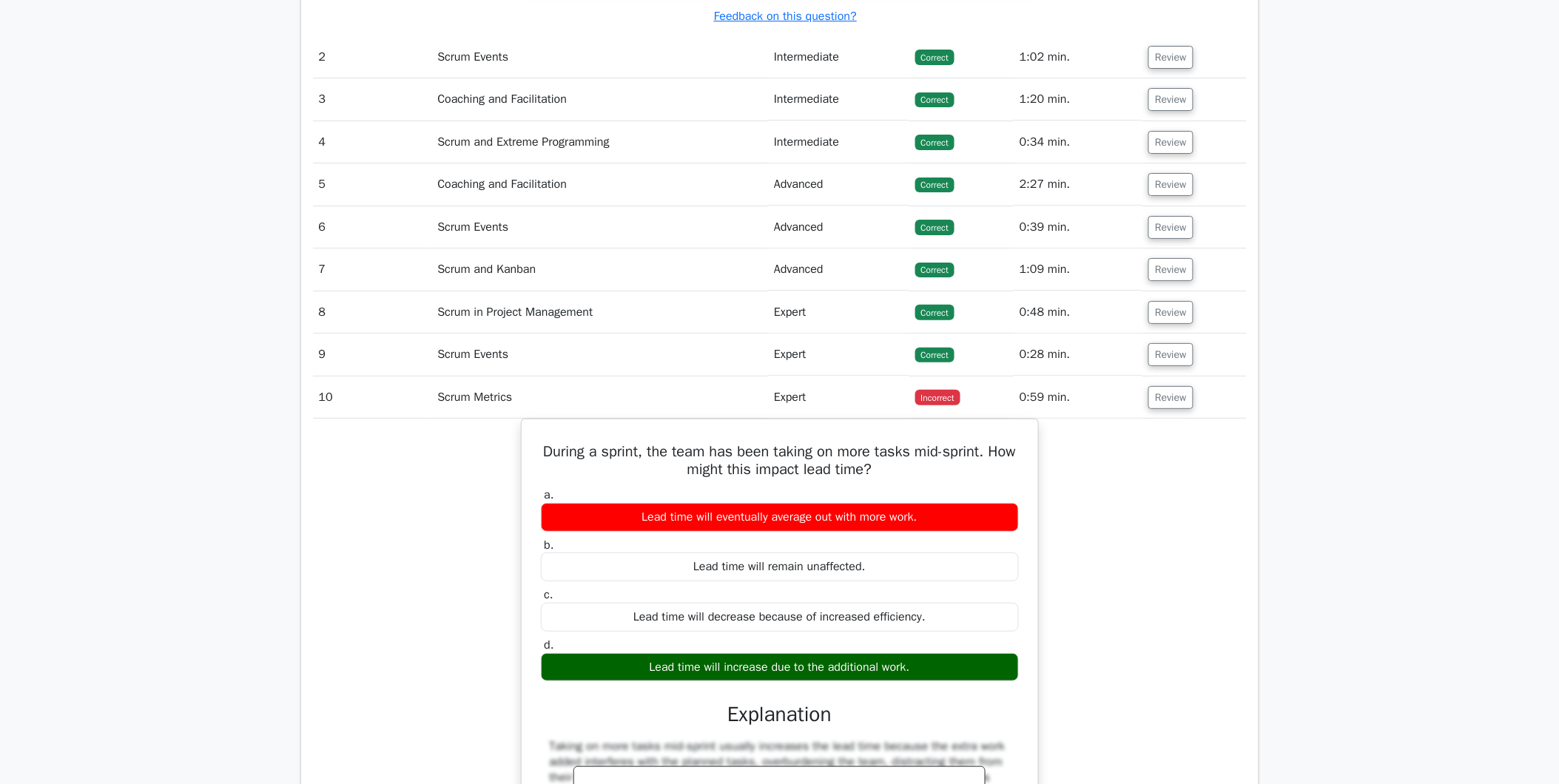click on "Correct" at bounding box center [935, 355] 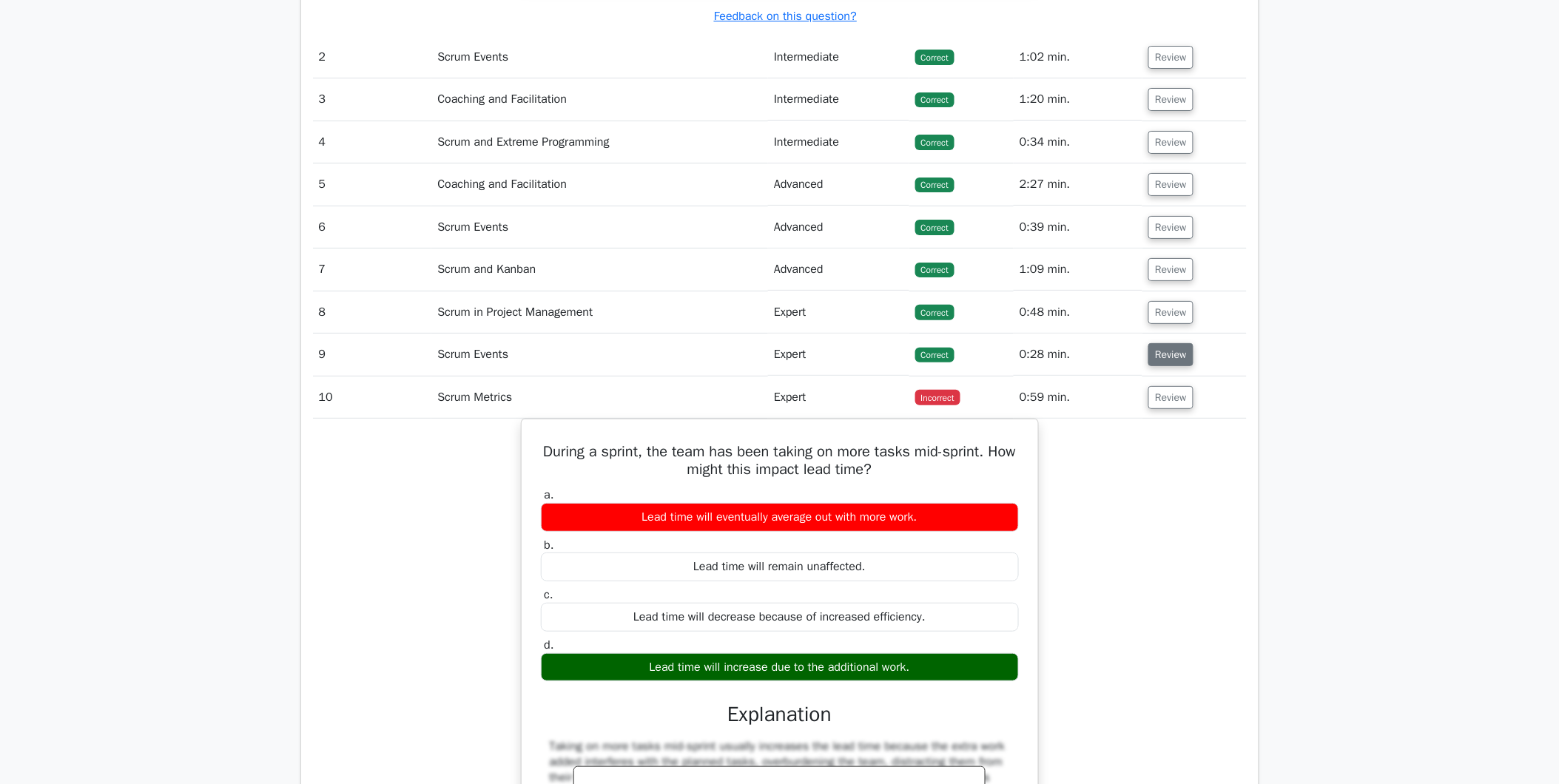 click on "Review" at bounding box center (1171, 354) 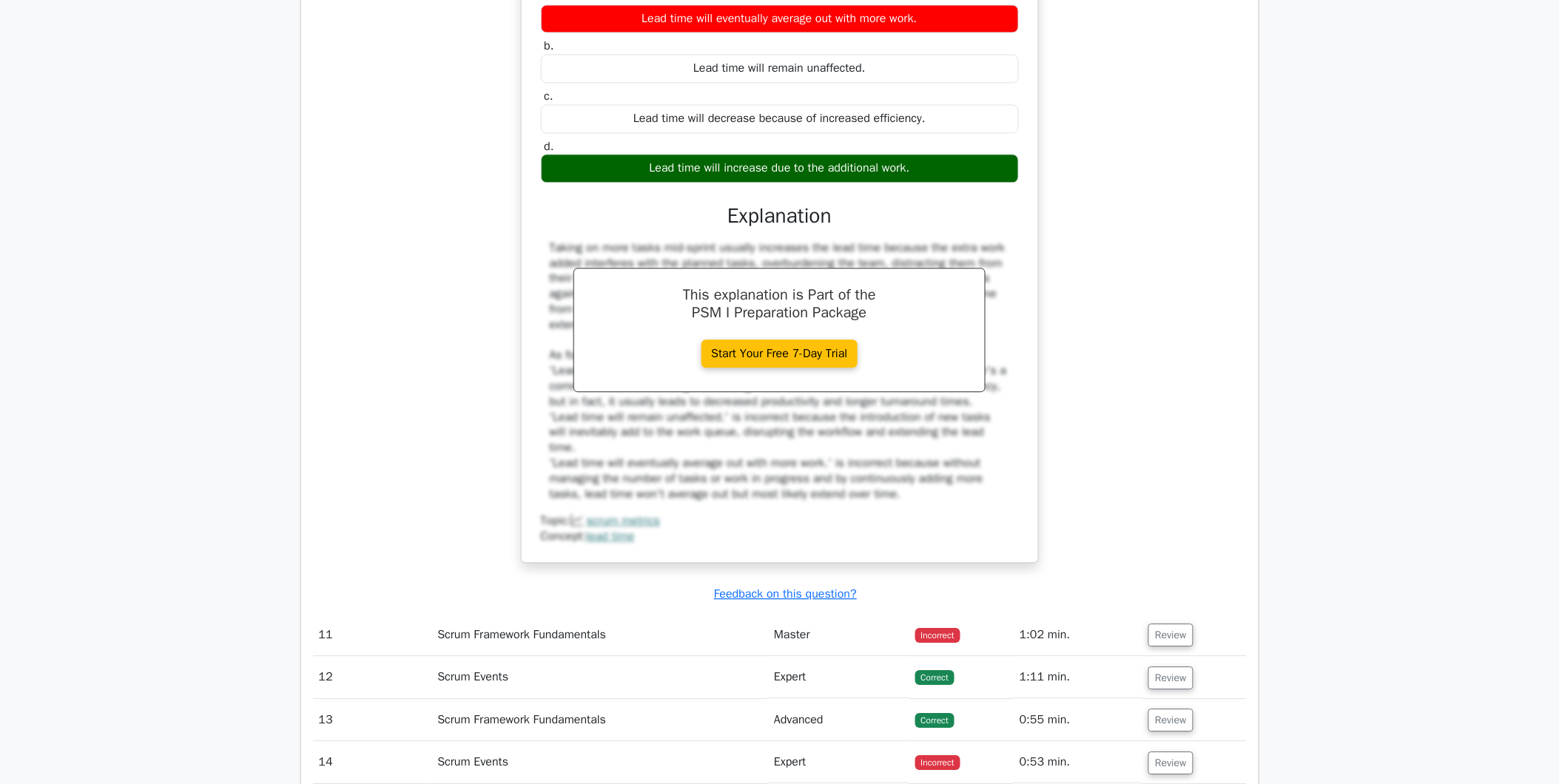 scroll, scrollTop: 3287, scrollLeft: 0, axis: vertical 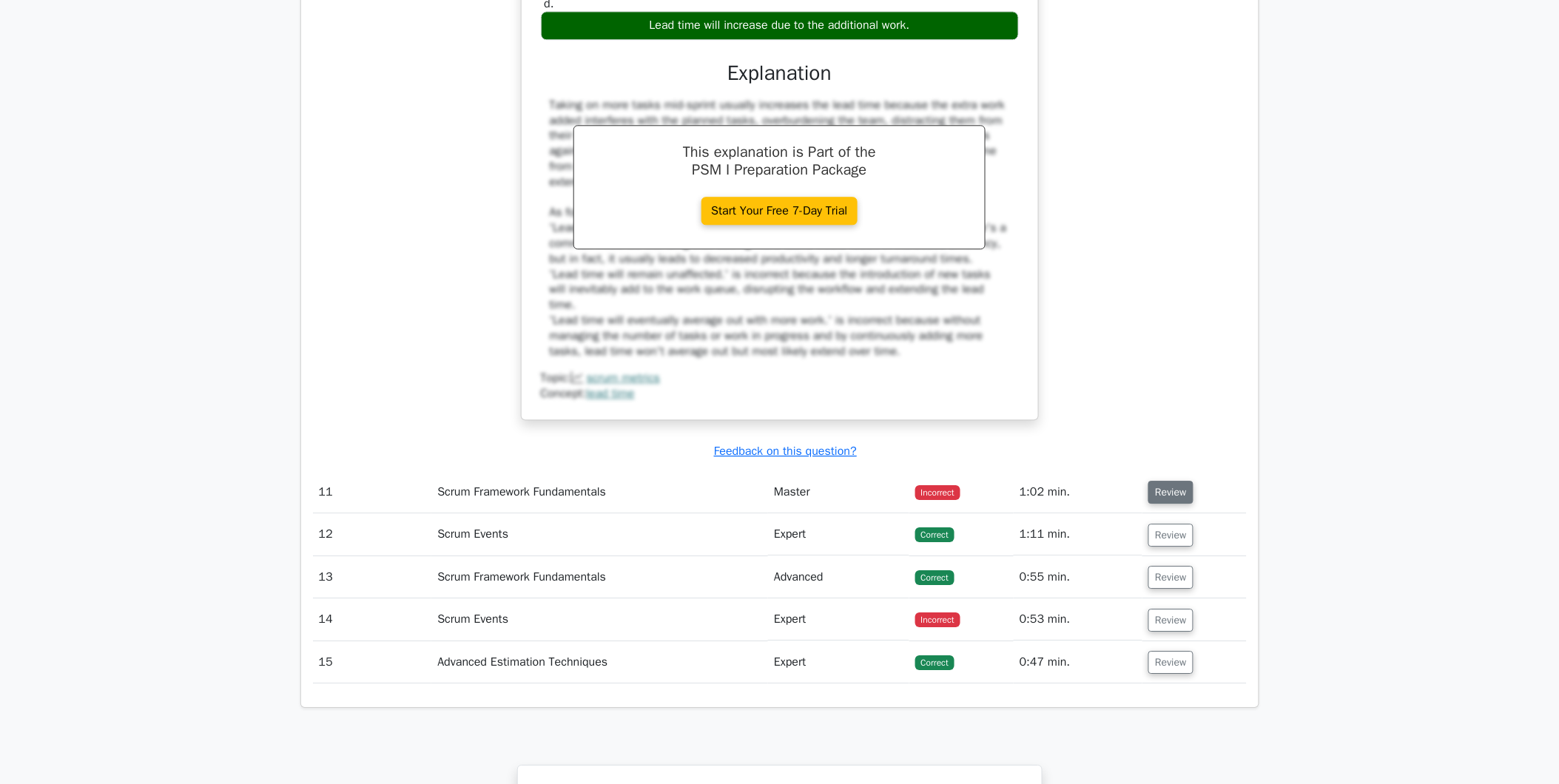click on "Review" at bounding box center [1171, 492] 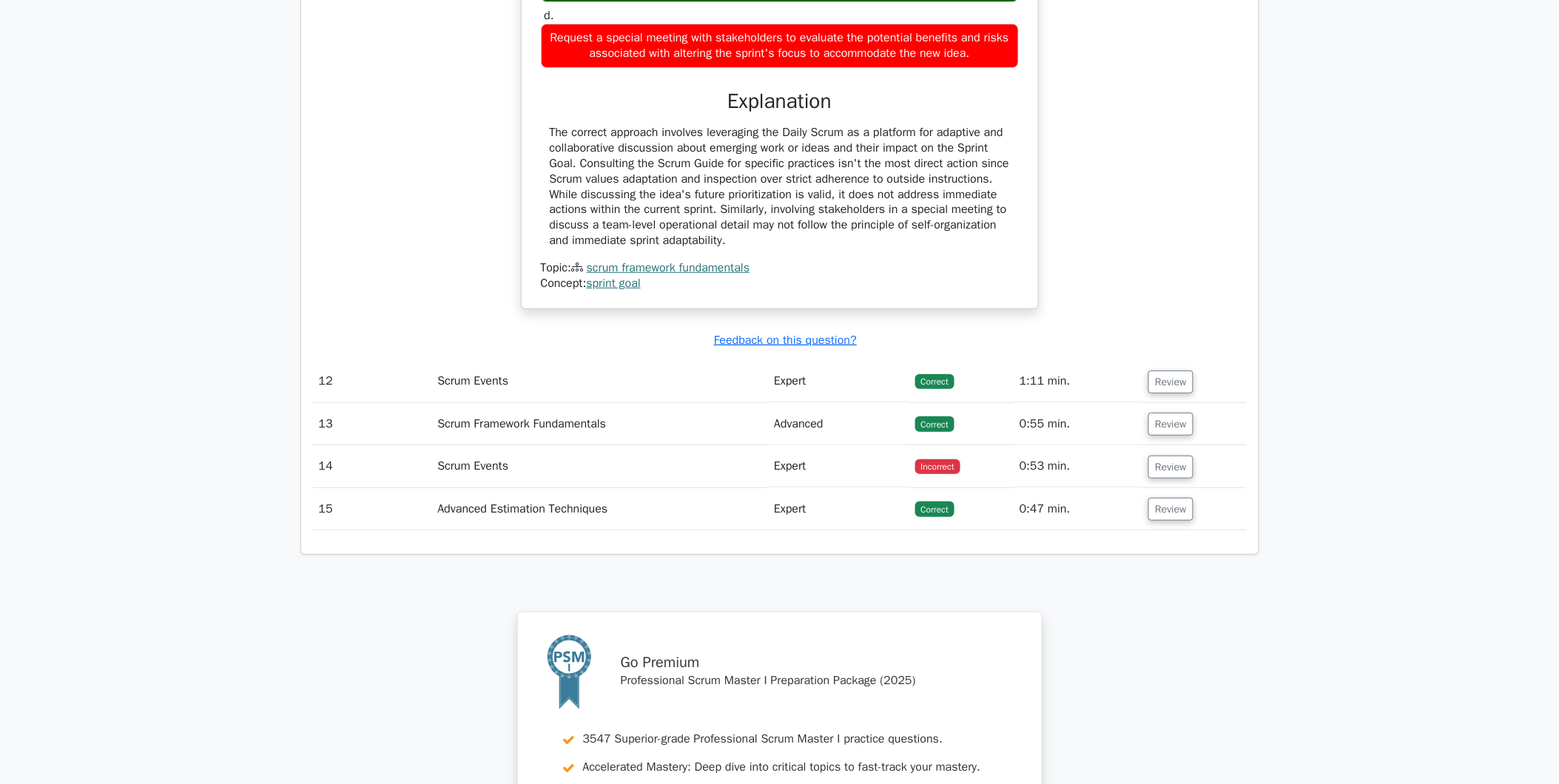 scroll, scrollTop: 4191, scrollLeft: 0, axis: vertical 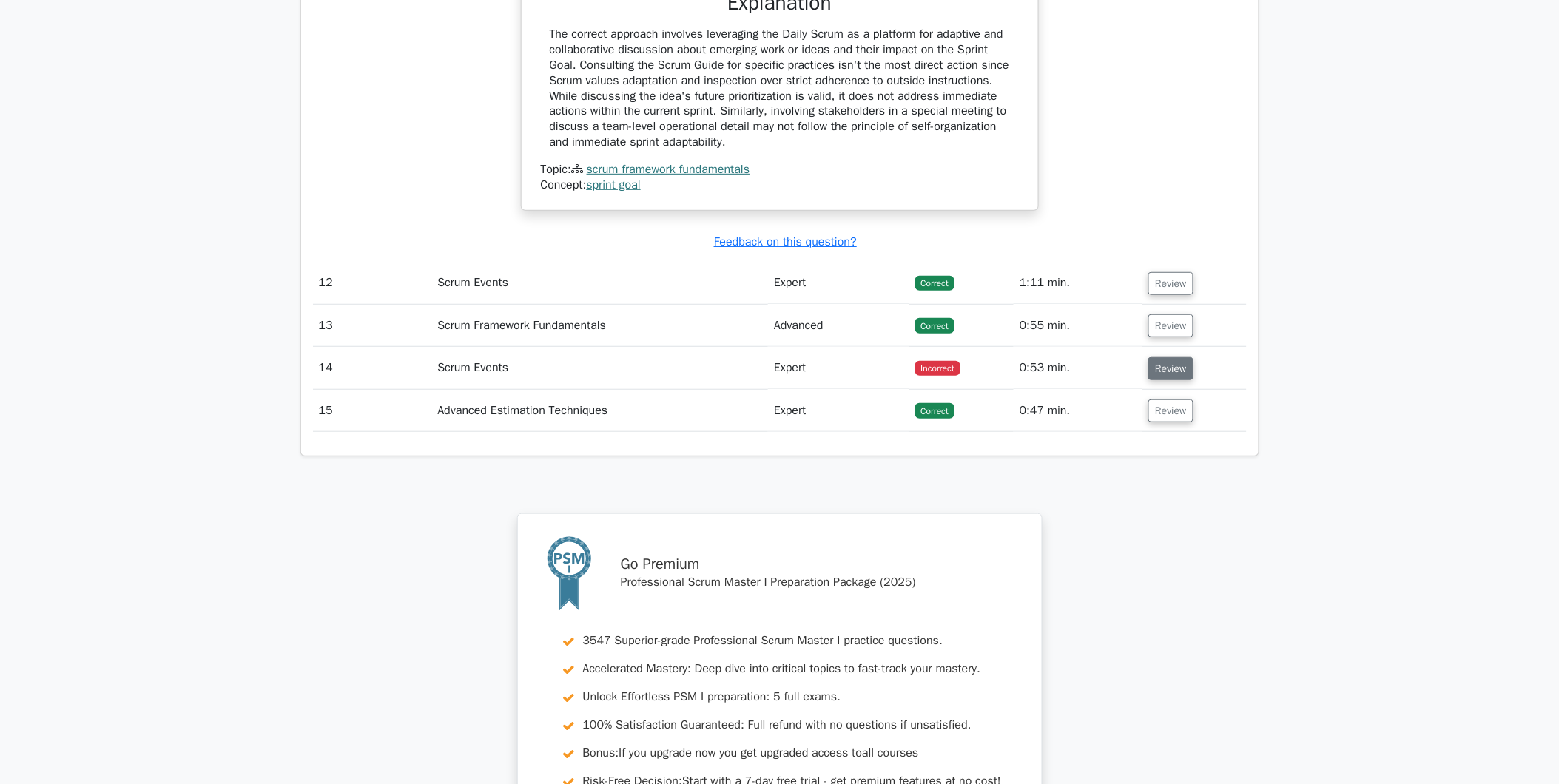 click on "Review" at bounding box center (1171, 368) 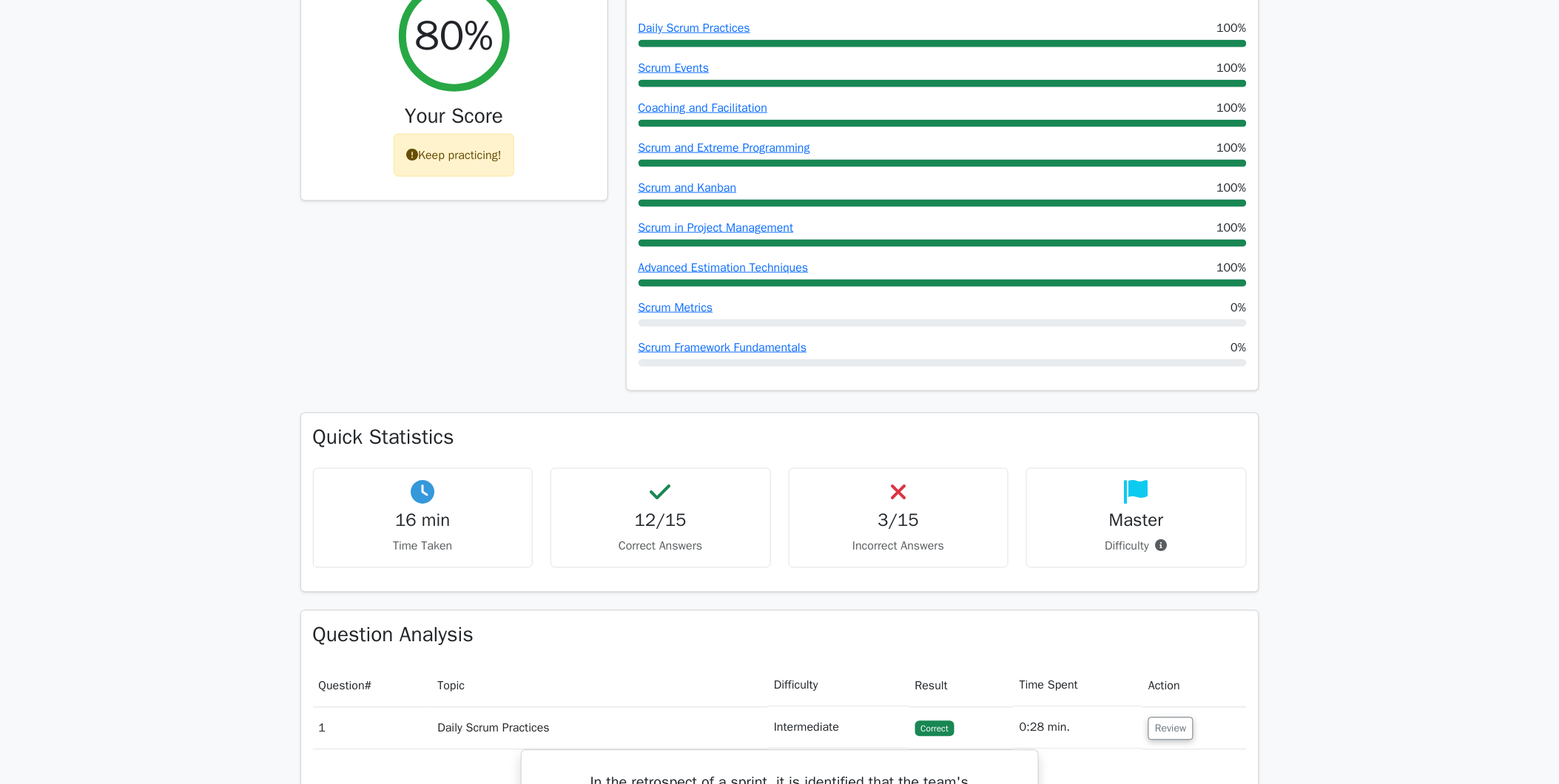 scroll, scrollTop: 657, scrollLeft: 0, axis: vertical 